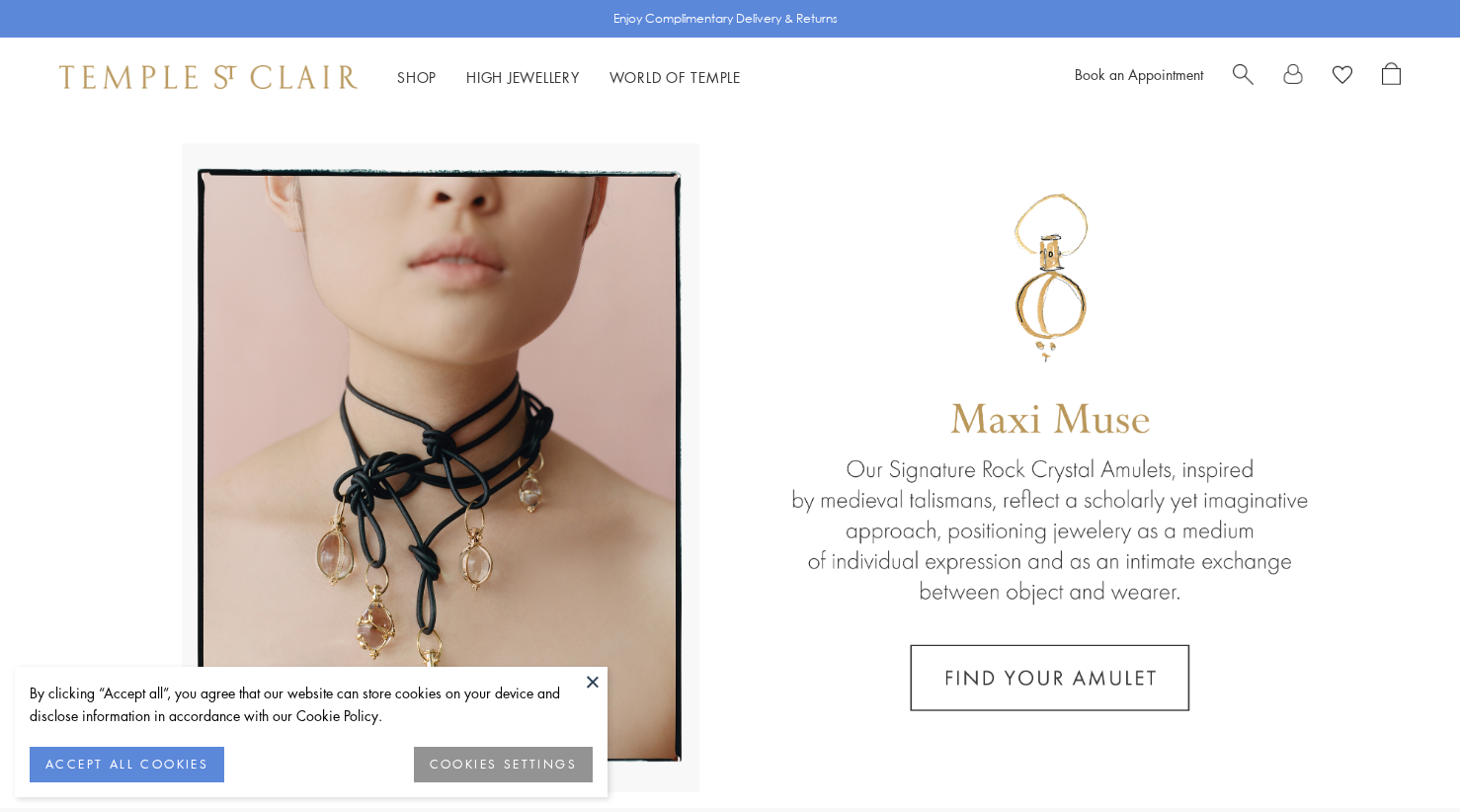 scroll, scrollTop: 0, scrollLeft: 0, axis: both 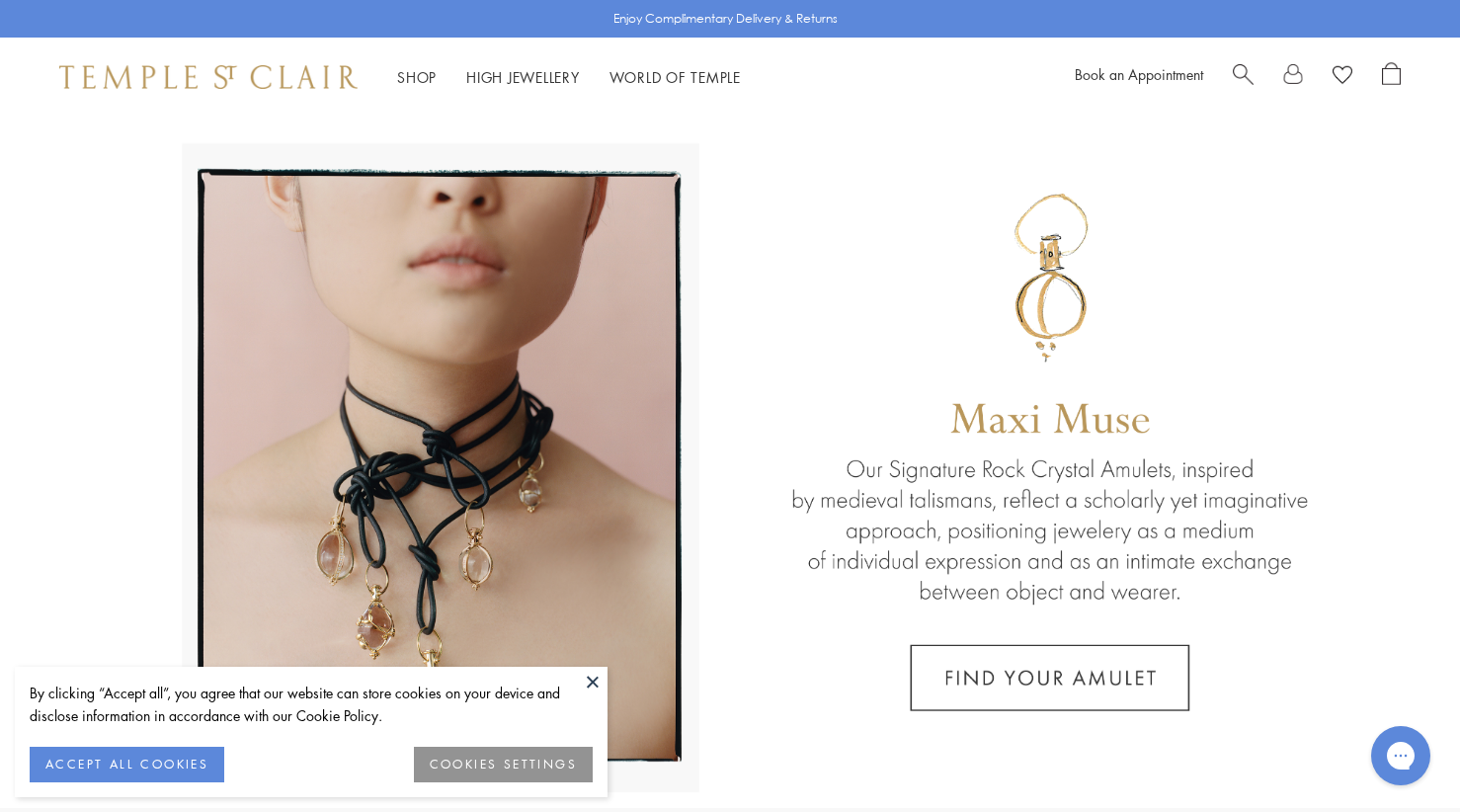 click at bounding box center (593, 682) 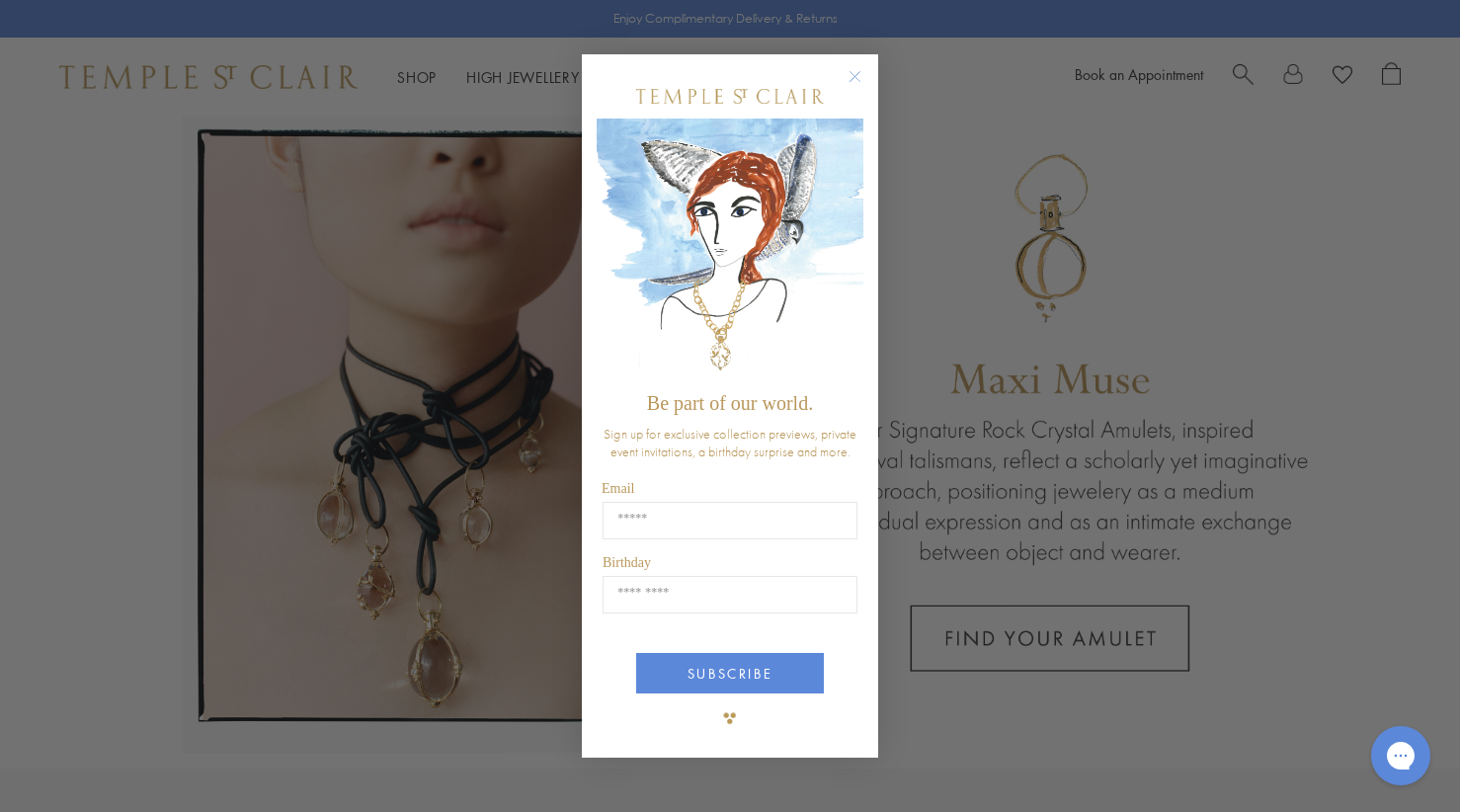 scroll, scrollTop: 64, scrollLeft: 0, axis: vertical 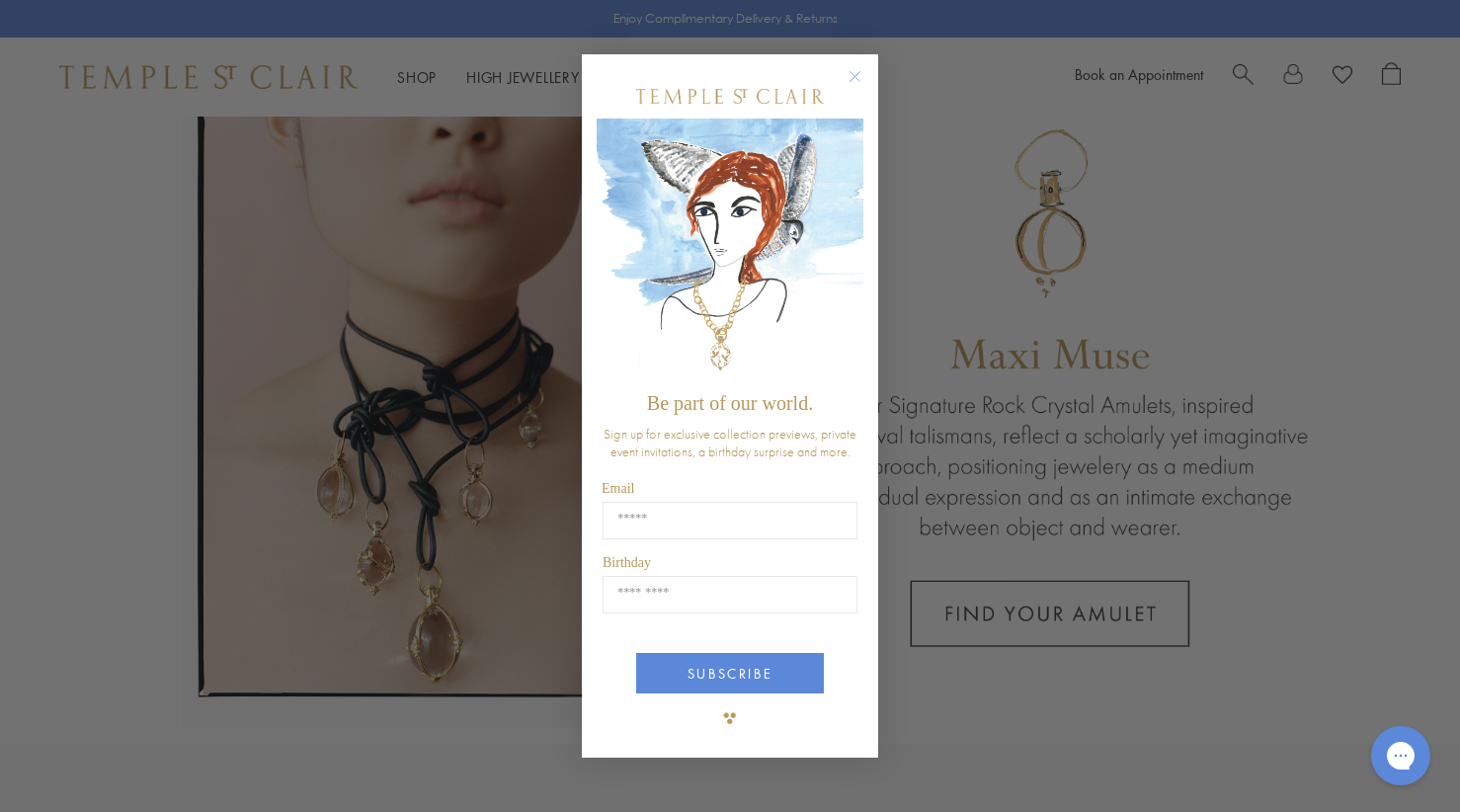 click 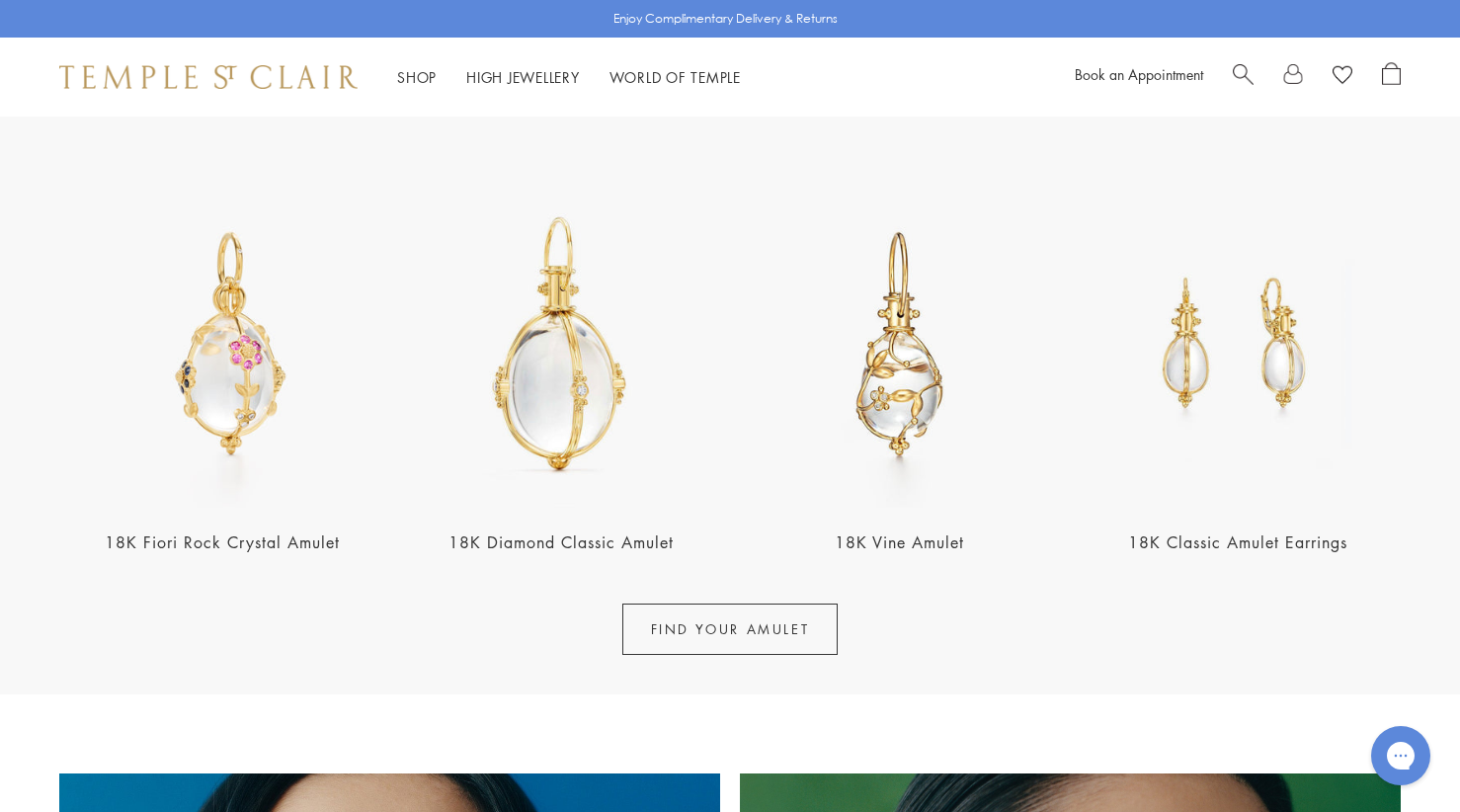 scroll, scrollTop: 705, scrollLeft: 0, axis: vertical 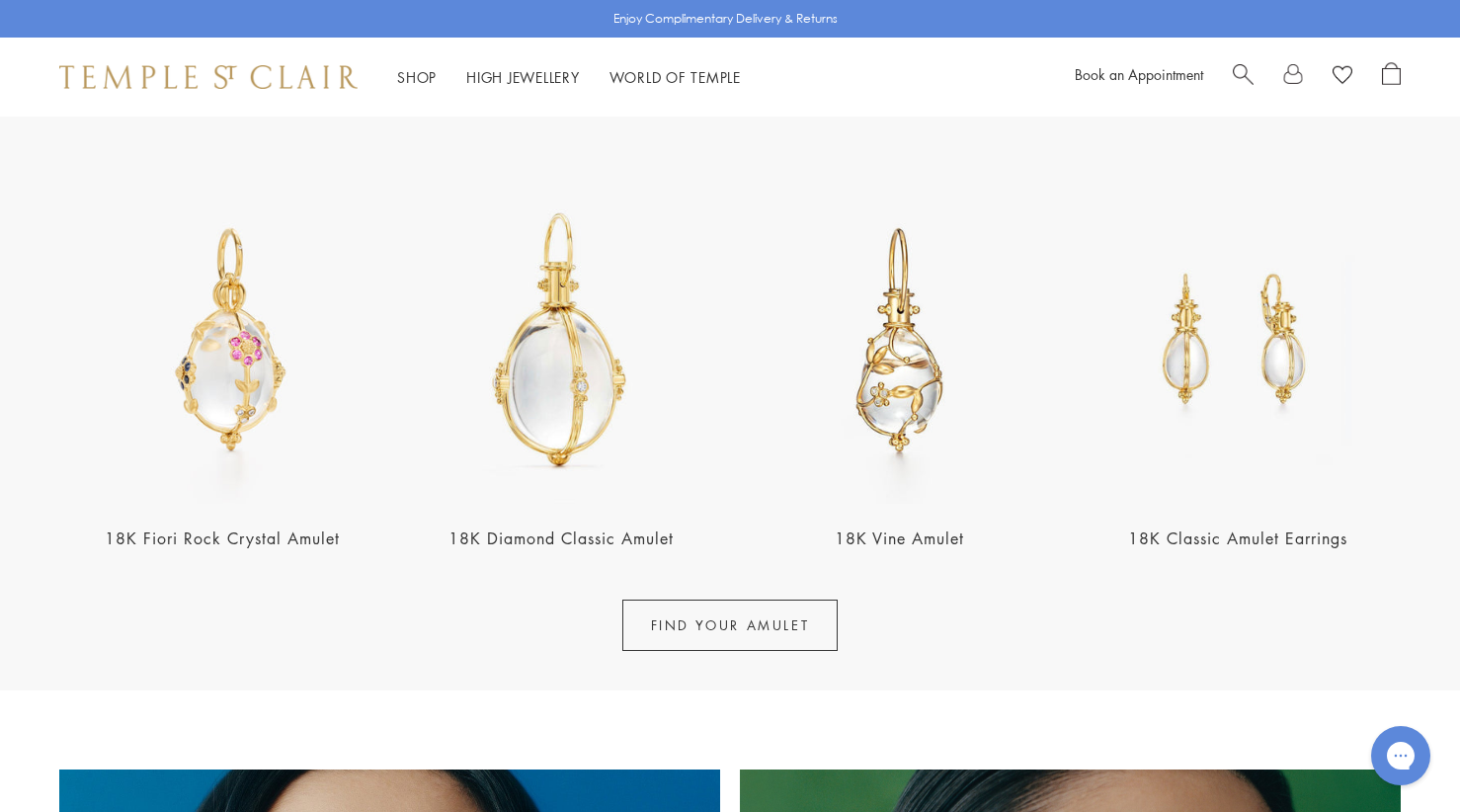 click on "FIND YOUR AMULET" at bounding box center (730, 625) 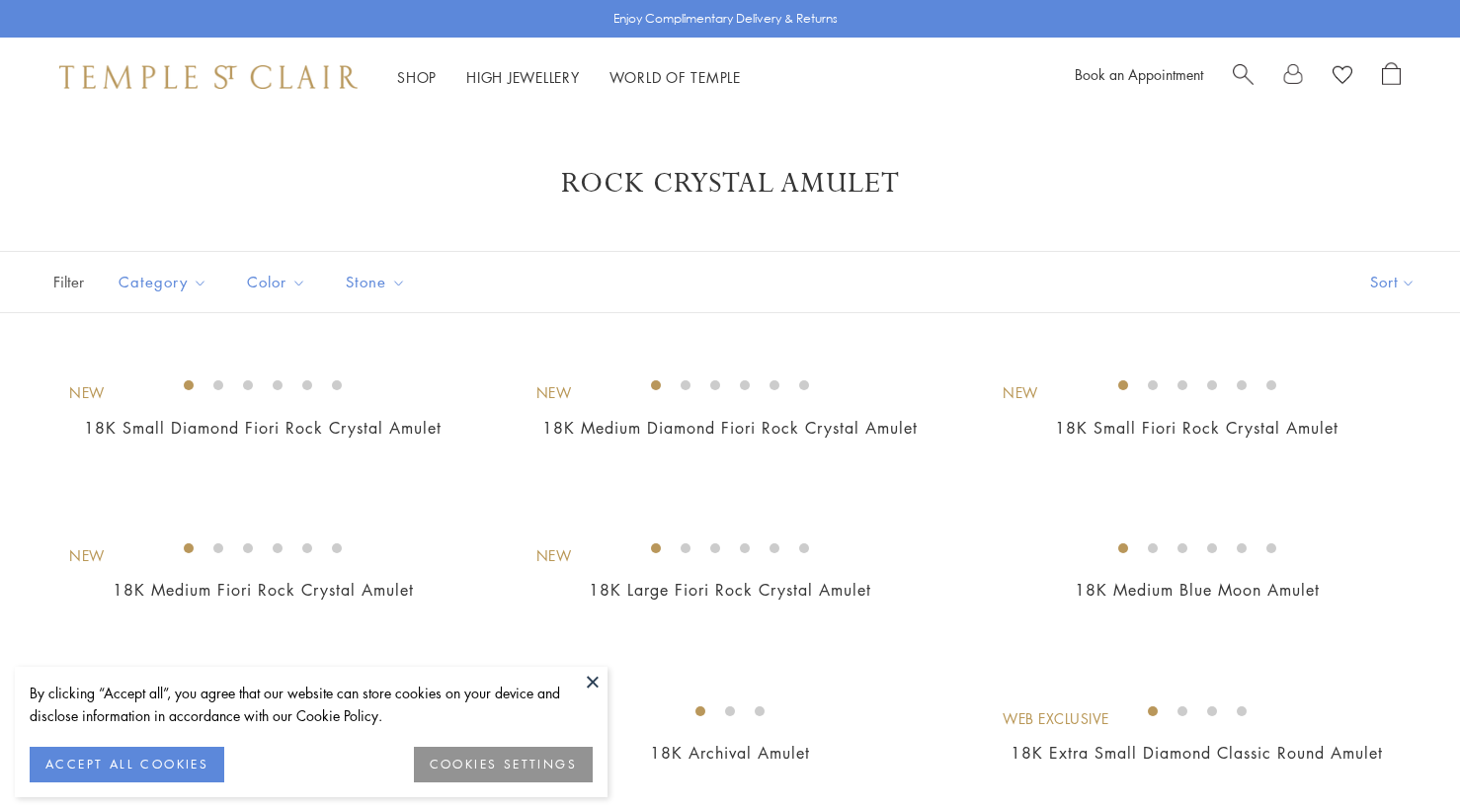scroll, scrollTop: 0, scrollLeft: 0, axis: both 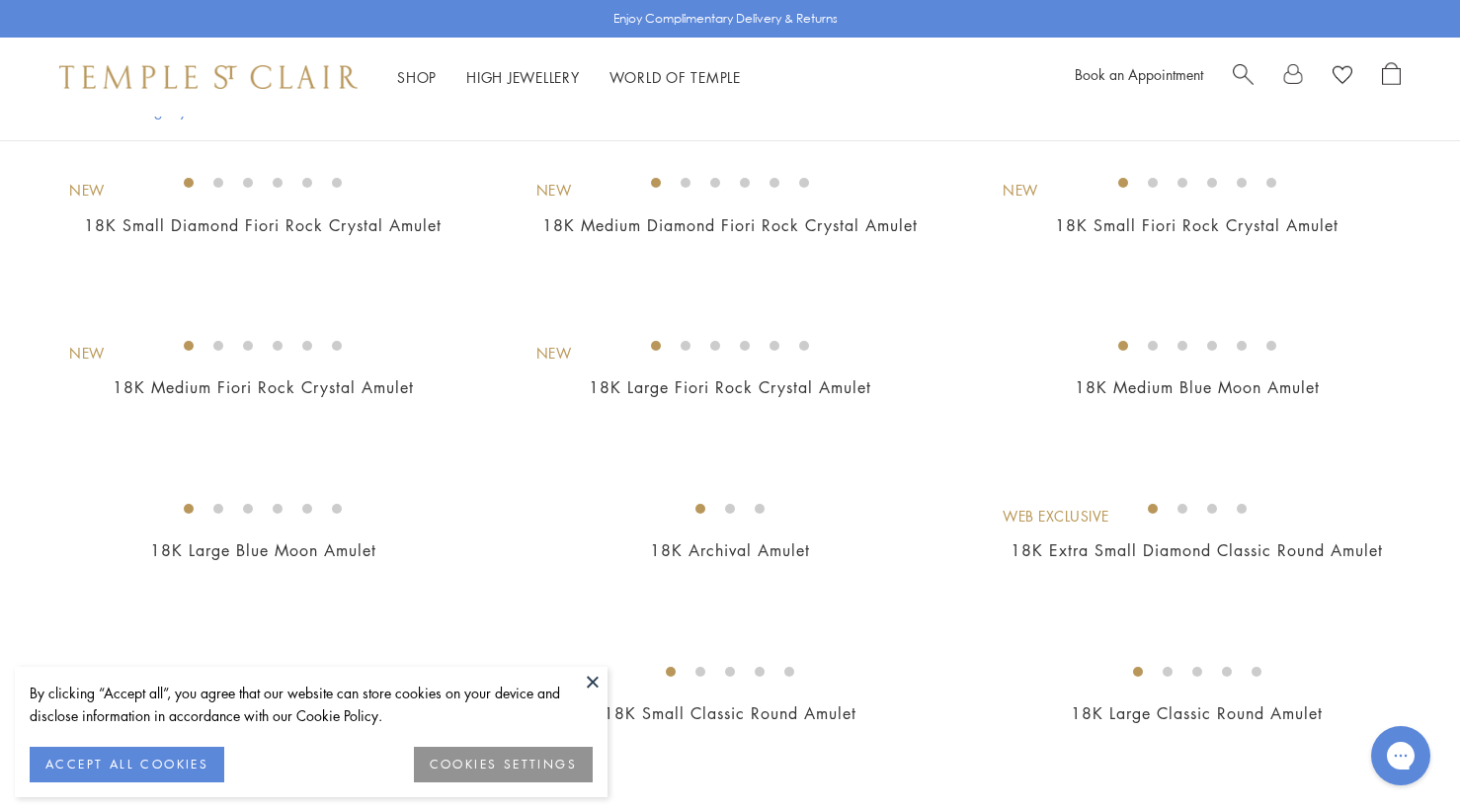 click at bounding box center [593, 682] 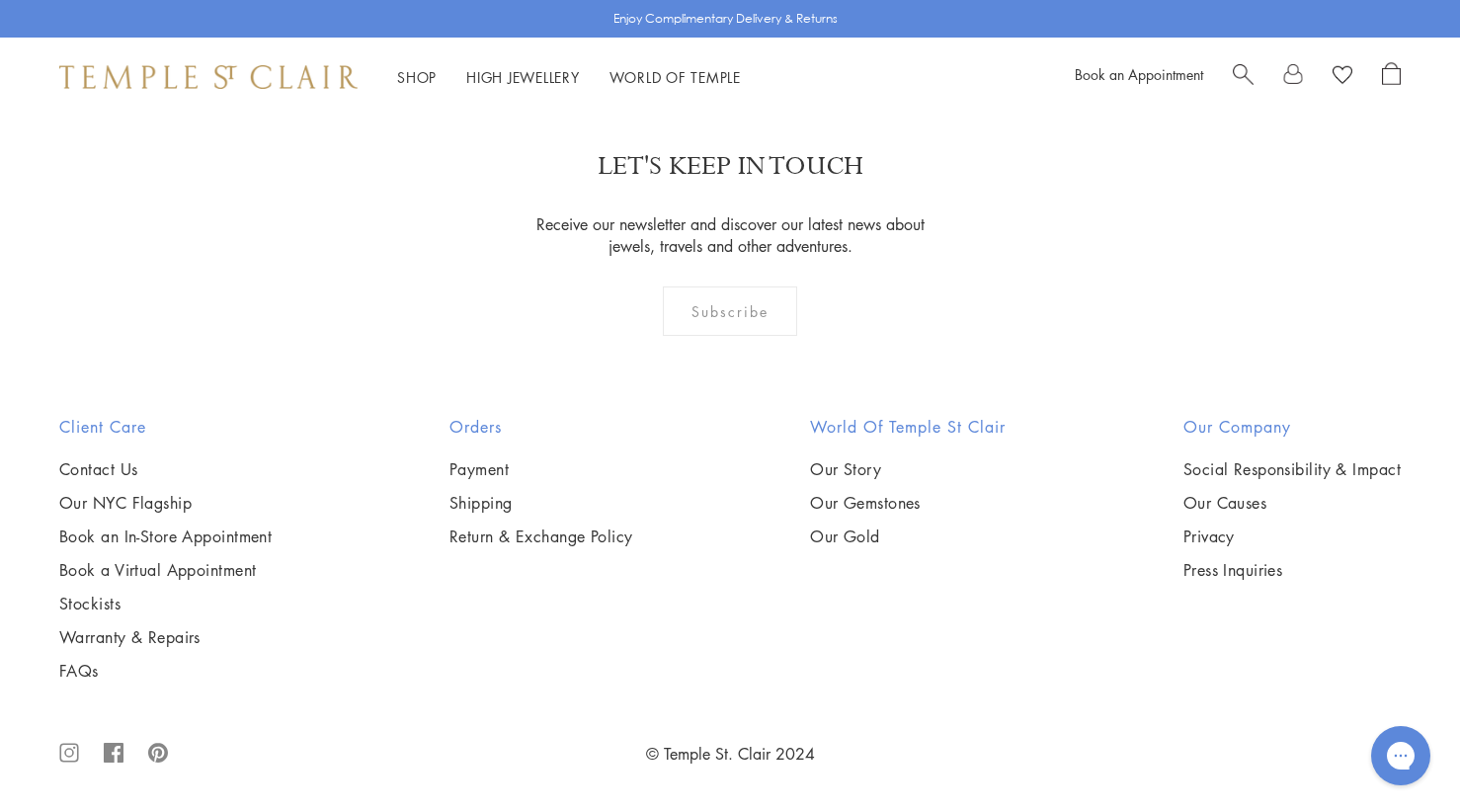 scroll, scrollTop: 6885, scrollLeft: 0, axis: vertical 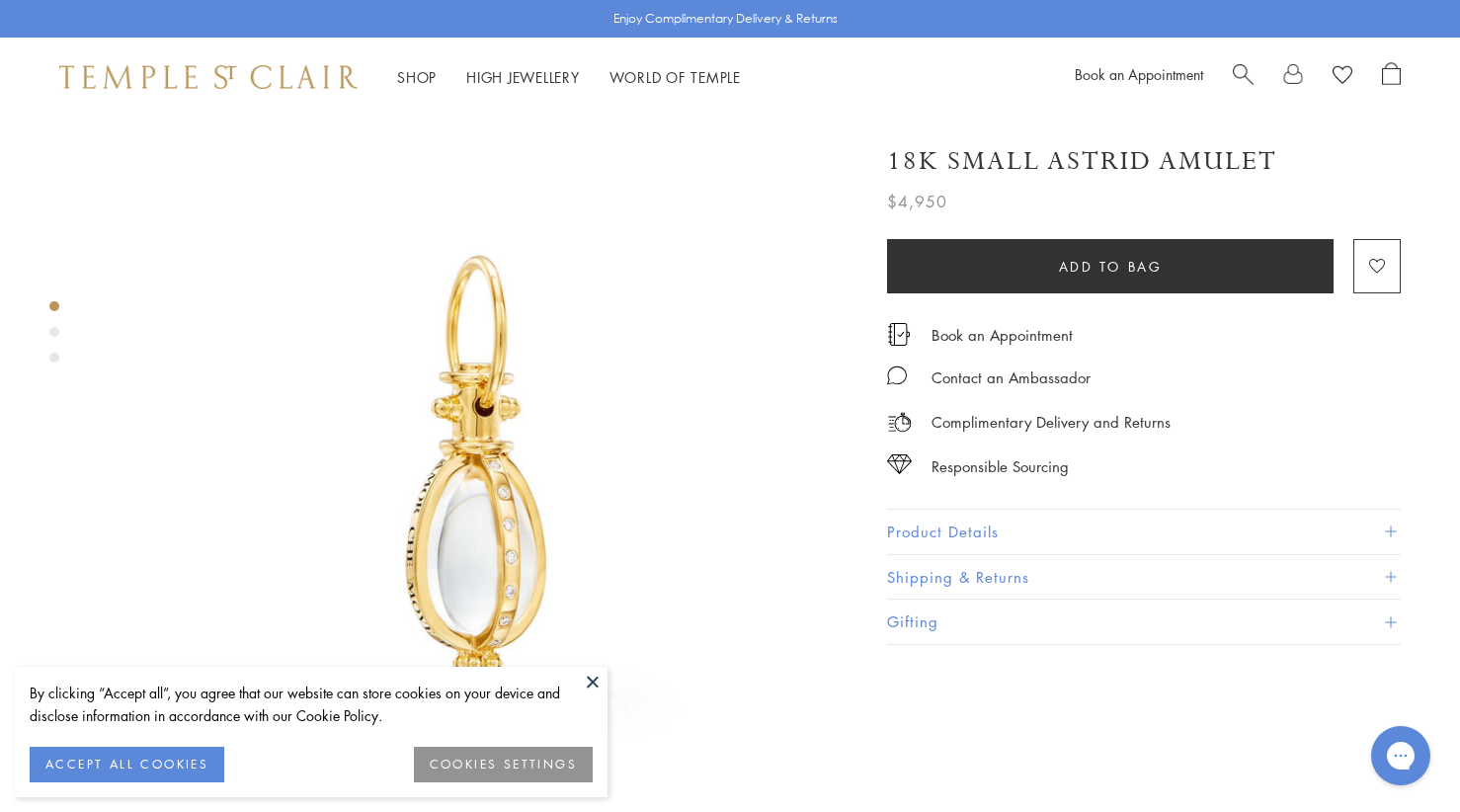 click at bounding box center (593, 682) 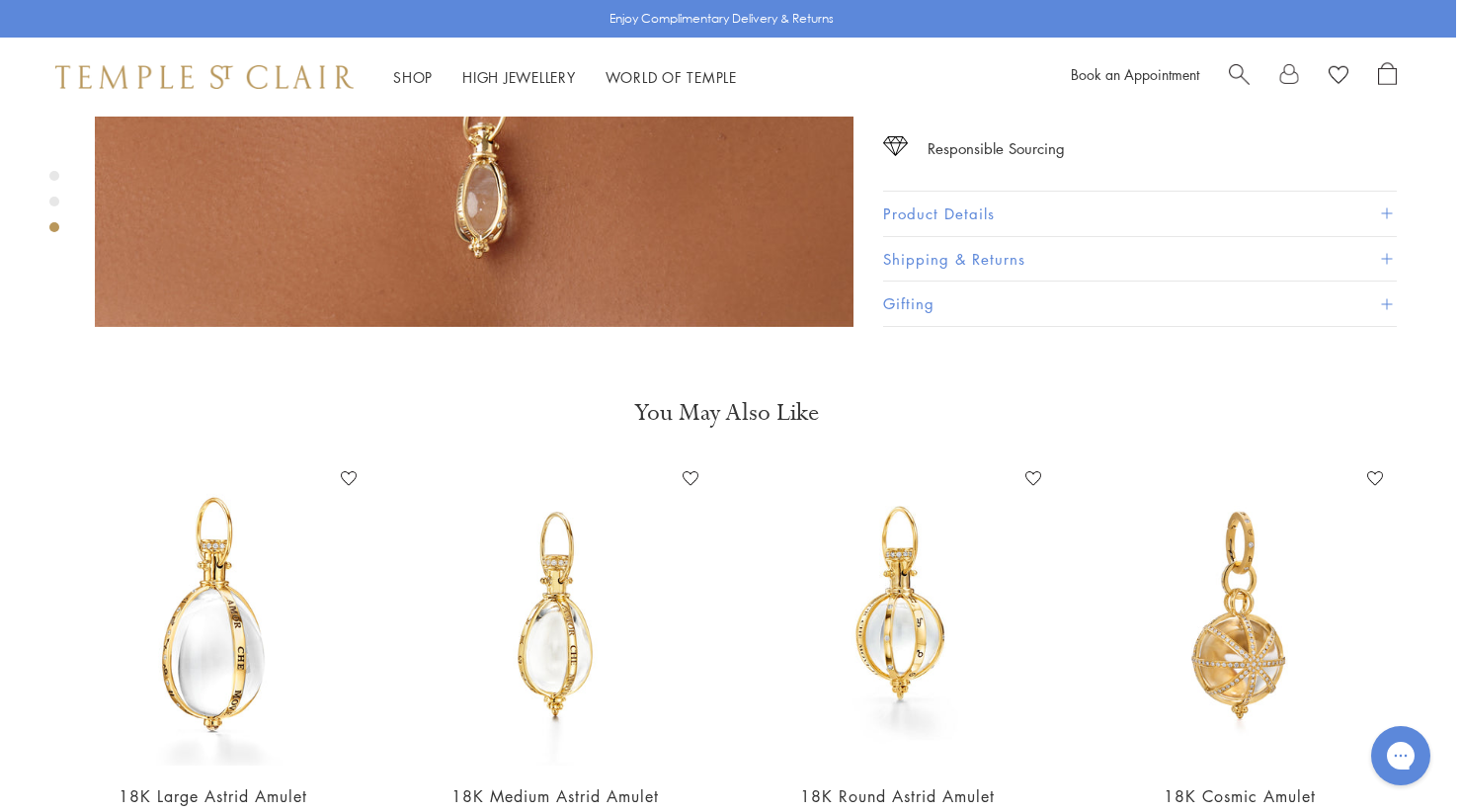 scroll, scrollTop: 2125, scrollLeft: 4, axis: both 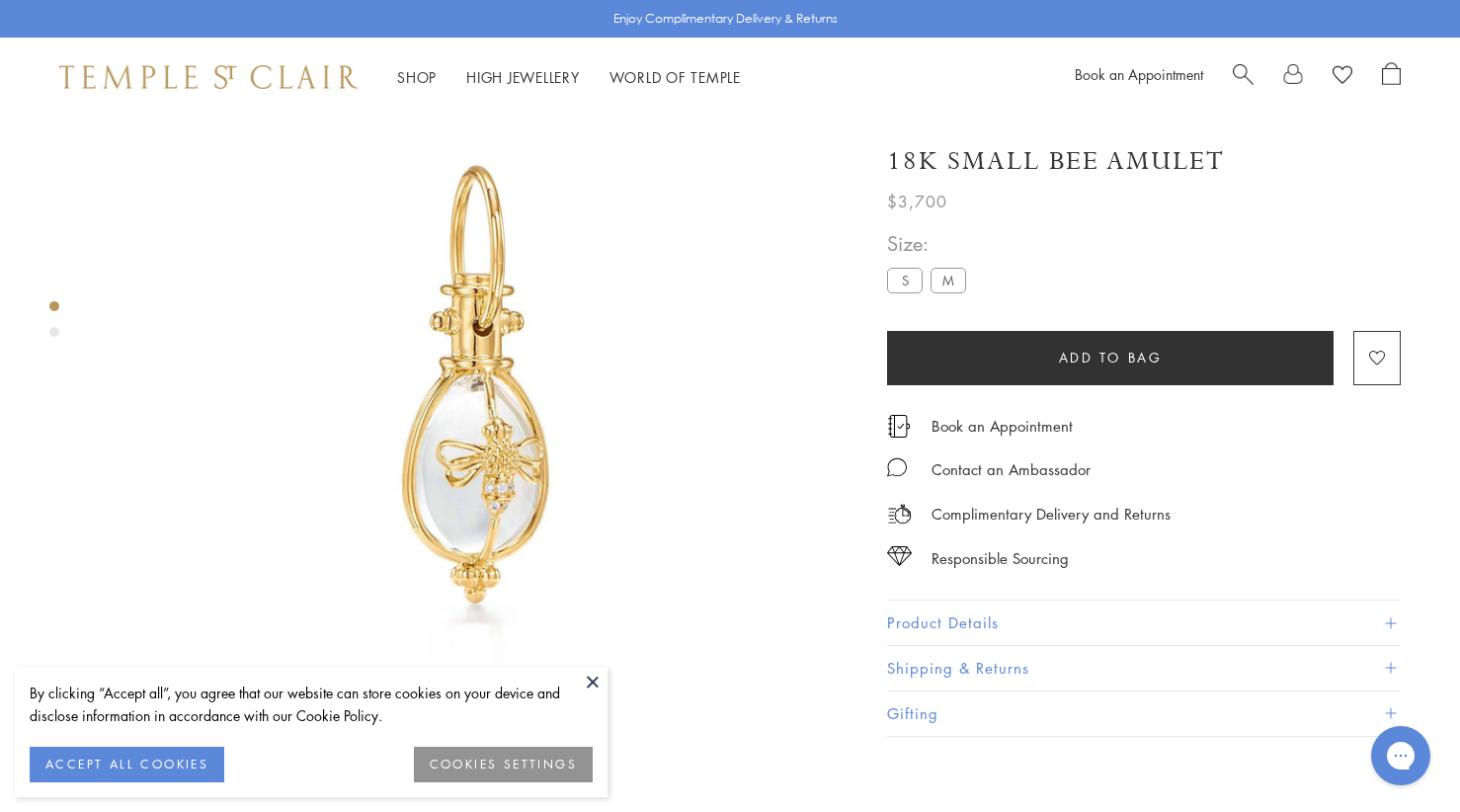 click on "By clicking “Accept all”, you agree that our website can store cookies on your device and disclose information in accordance with our Cookie Policy. ACCEPT ALL COOKIES COOKIES SETTINGS" at bounding box center (311, 732) 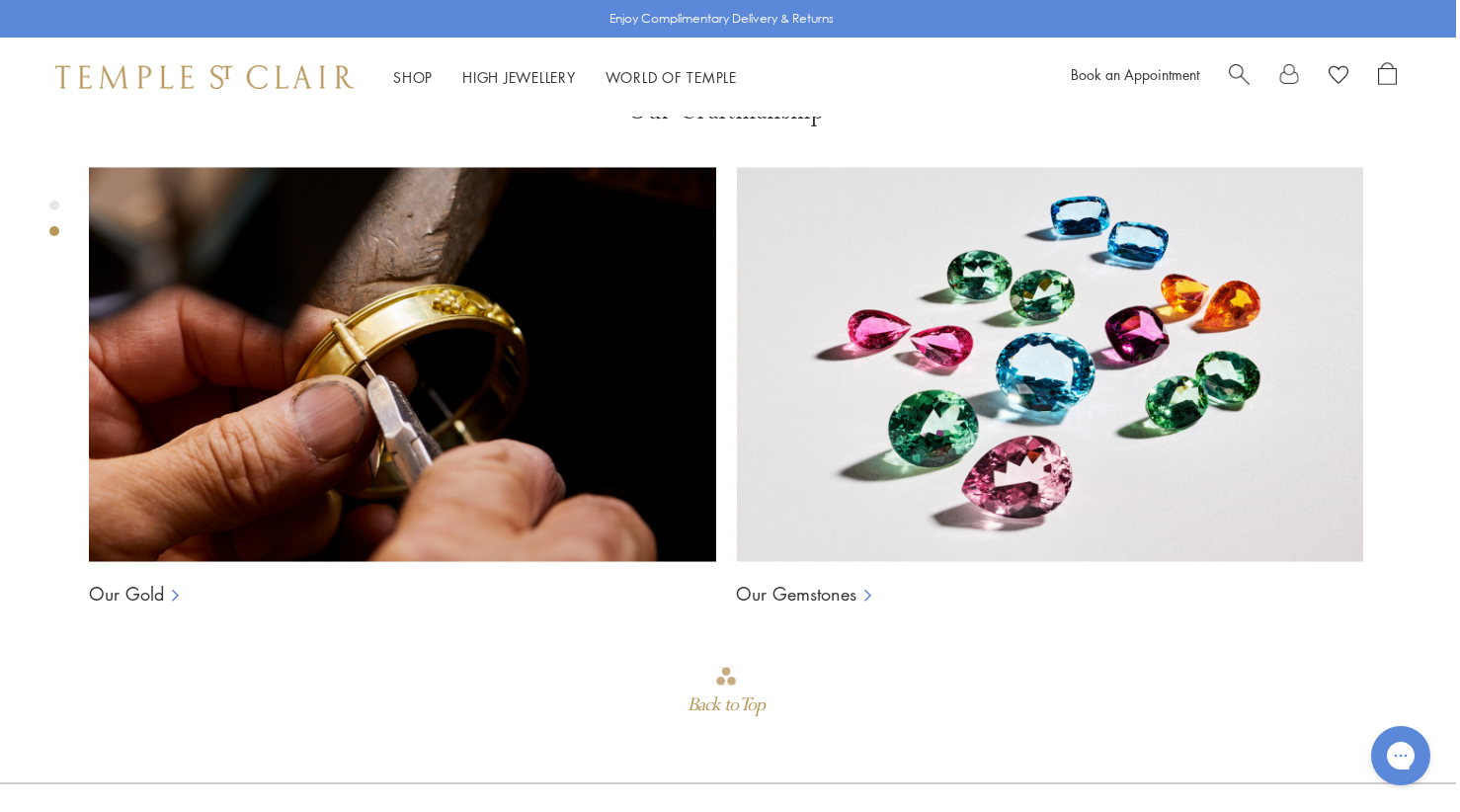 scroll, scrollTop: 1400, scrollLeft: 4, axis: both 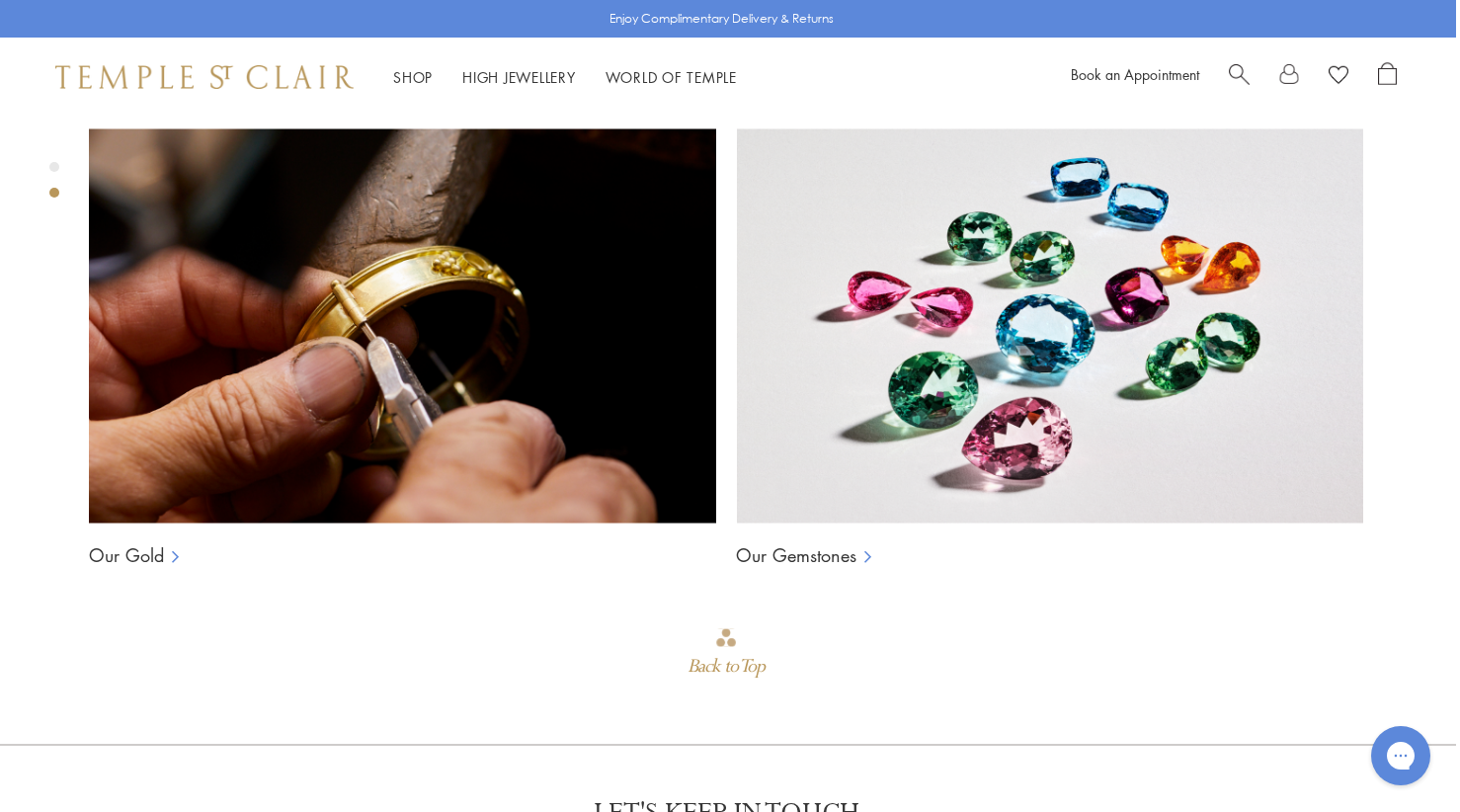 click at bounding box center (1240, -242) 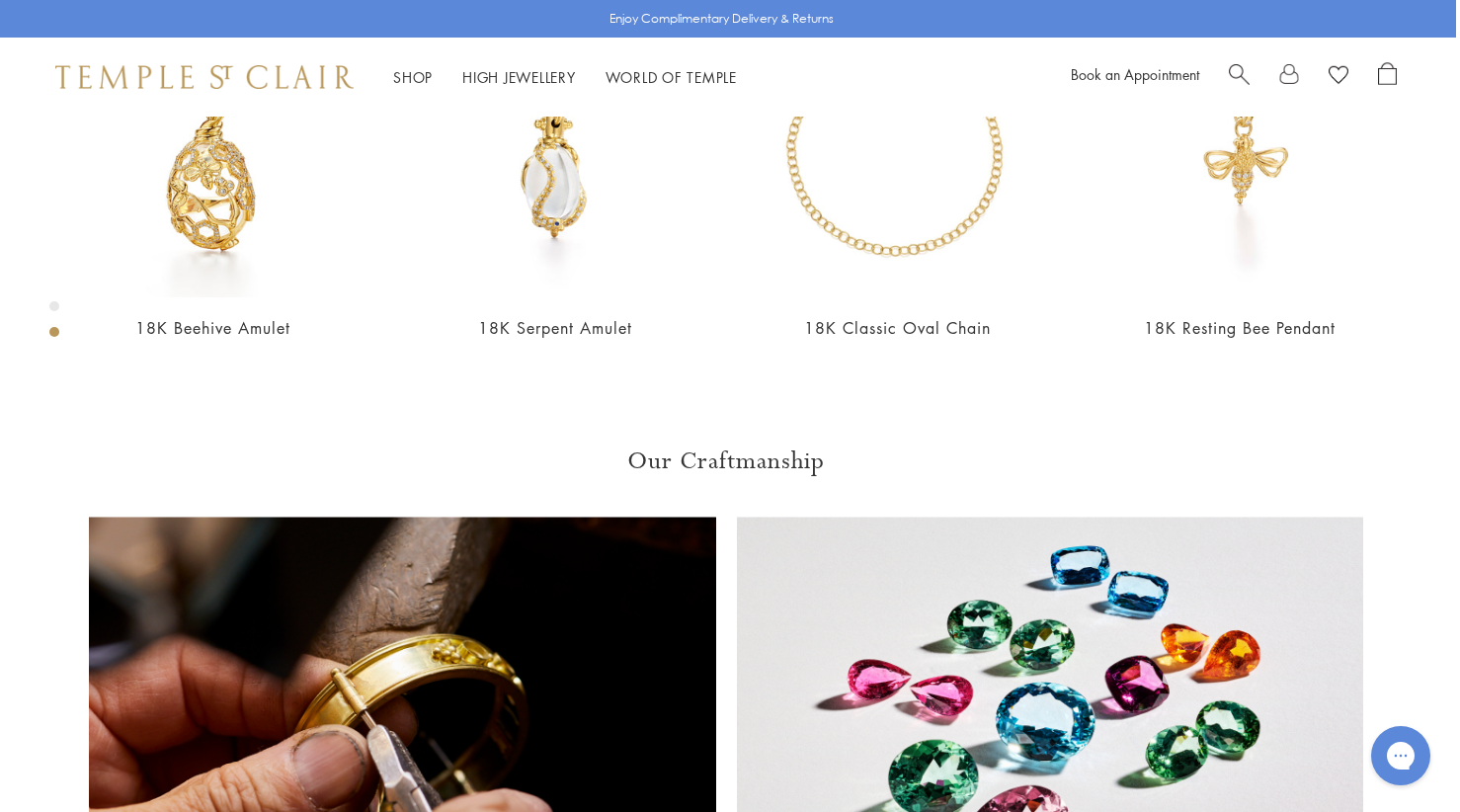 scroll, scrollTop: 1014, scrollLeft: 4, axis: both 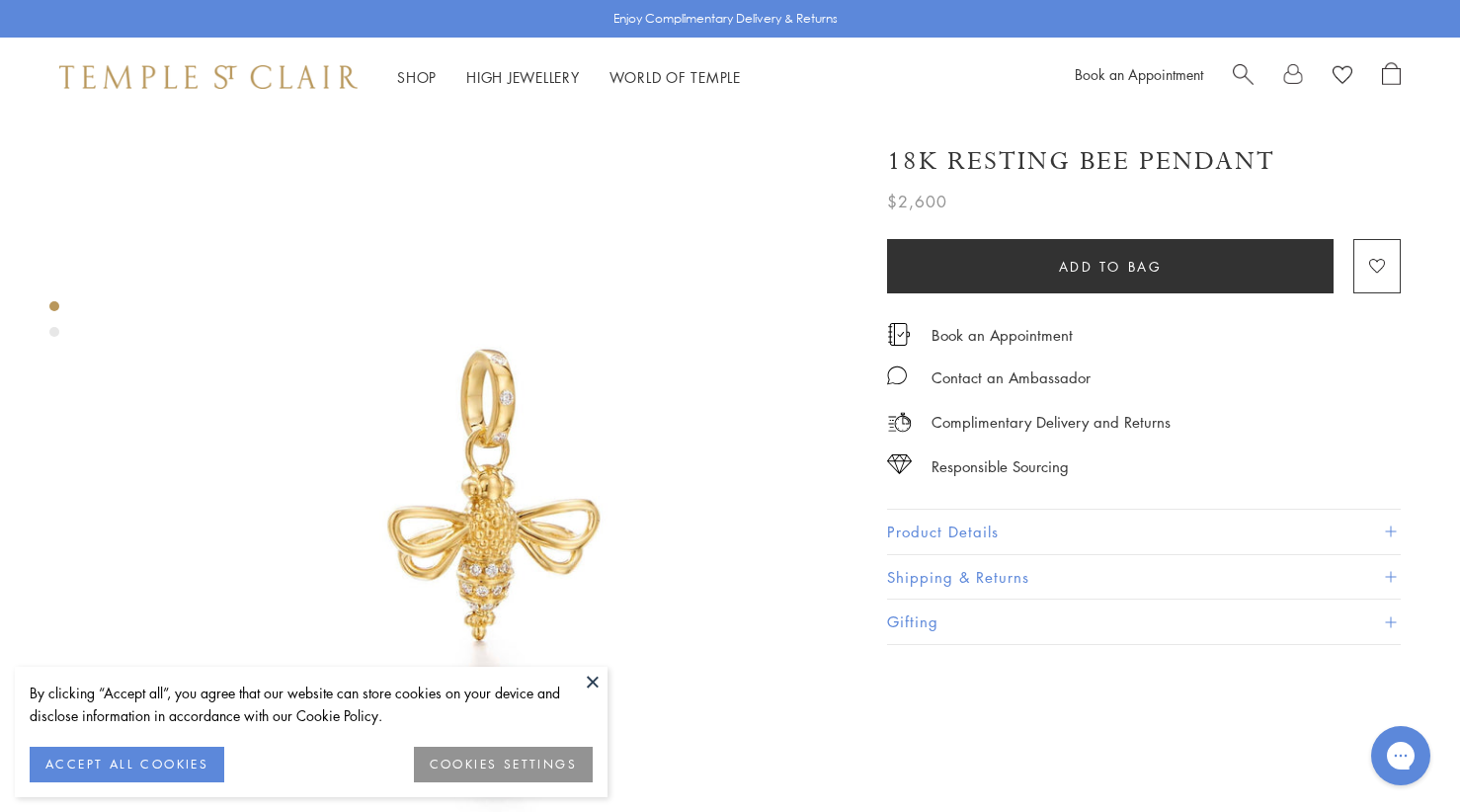 click at bounding box center [593, 682] 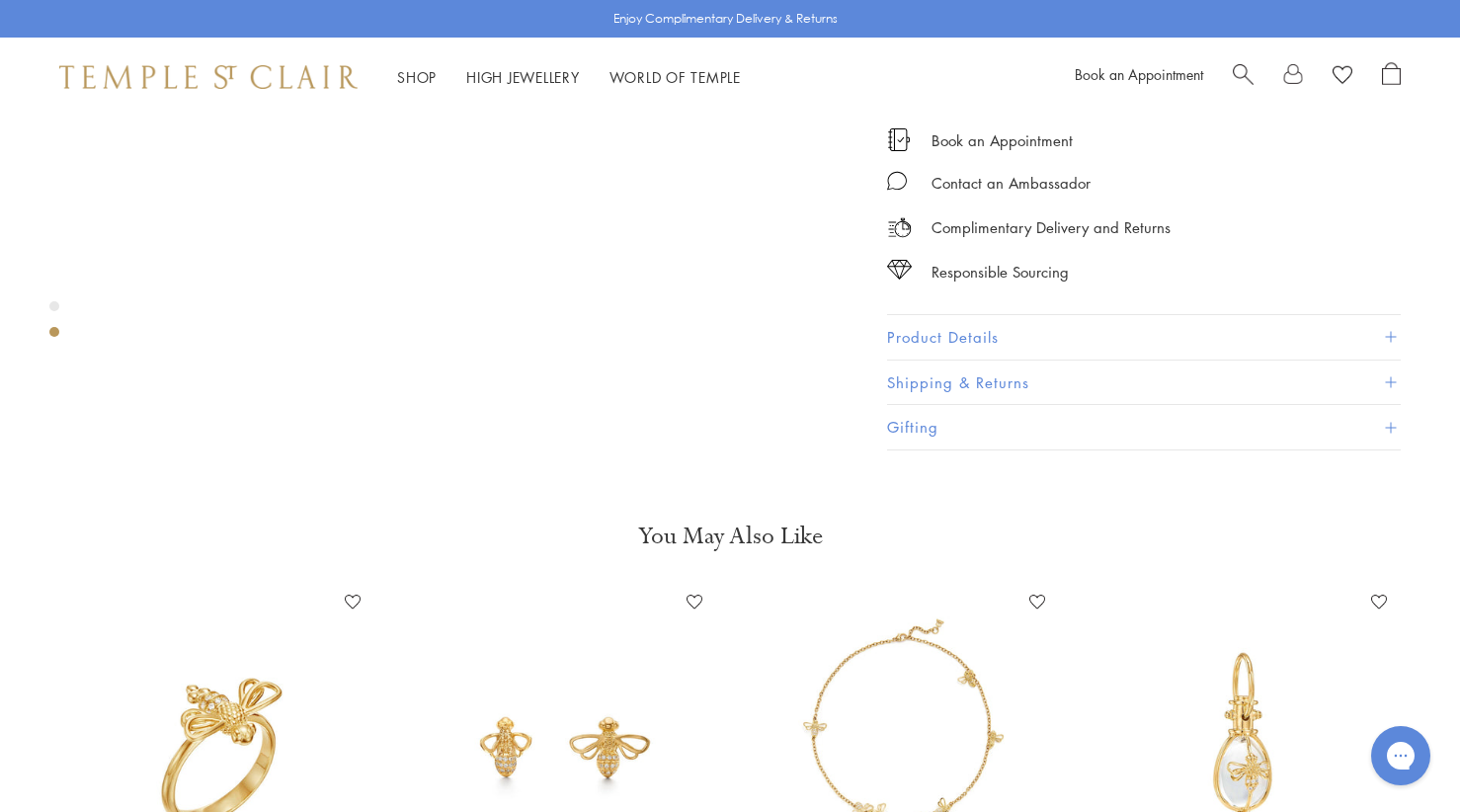 scroll, scrollTop: 1265, scrollLeft: 0, axis: vertical 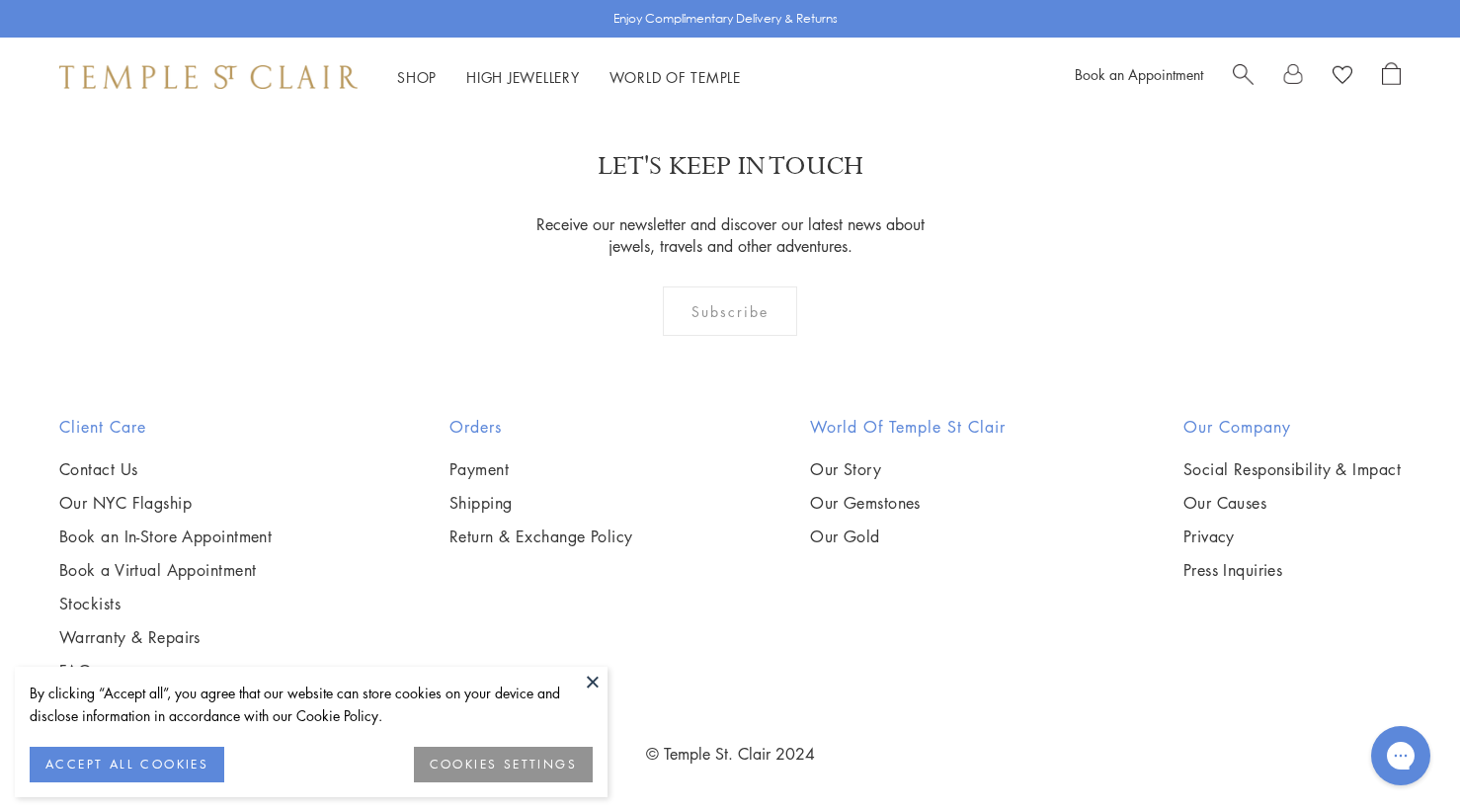 click at bounding box center [593, 682] 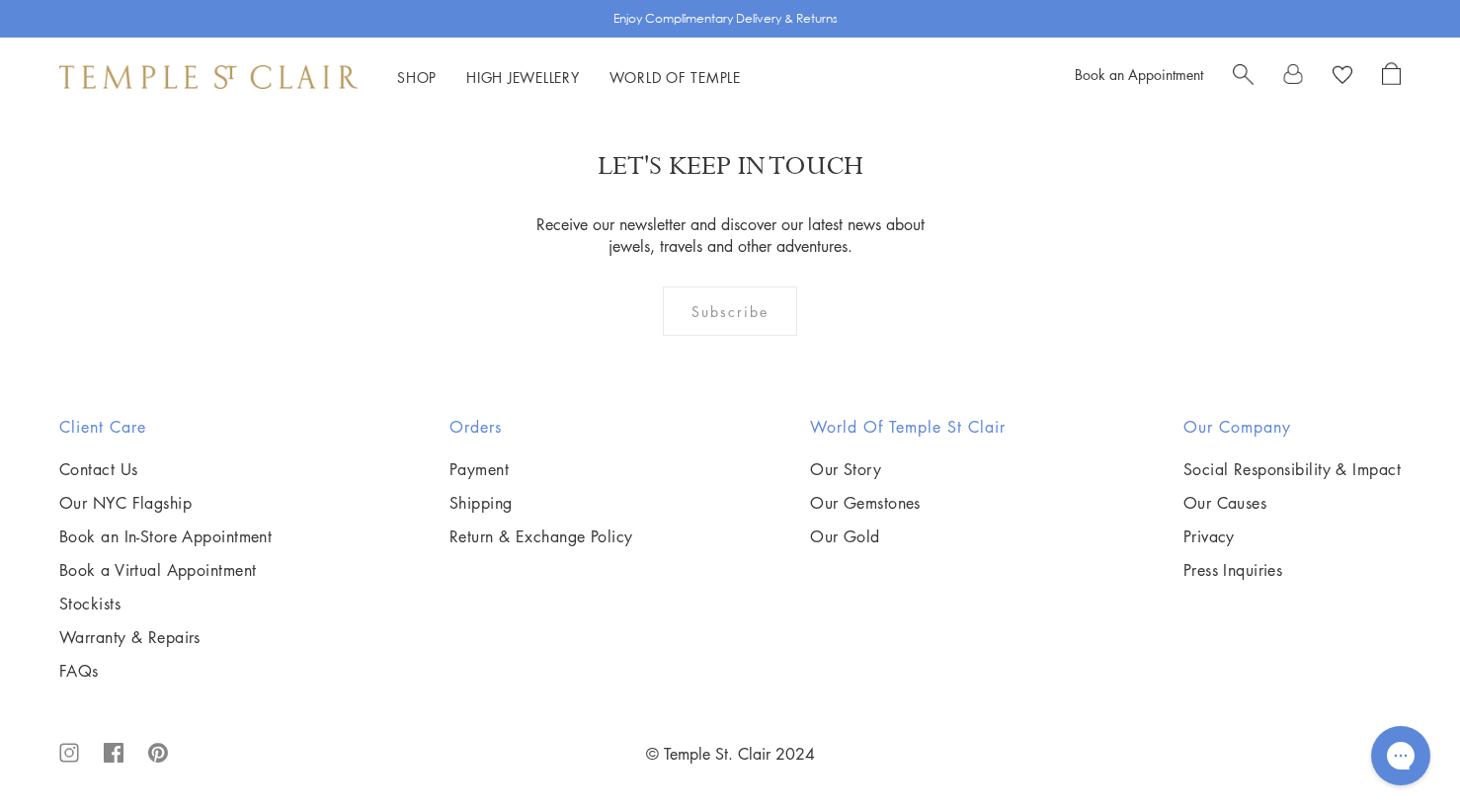scroll, scrollTop: 13509, scrollLeft: 0, axis: vertical 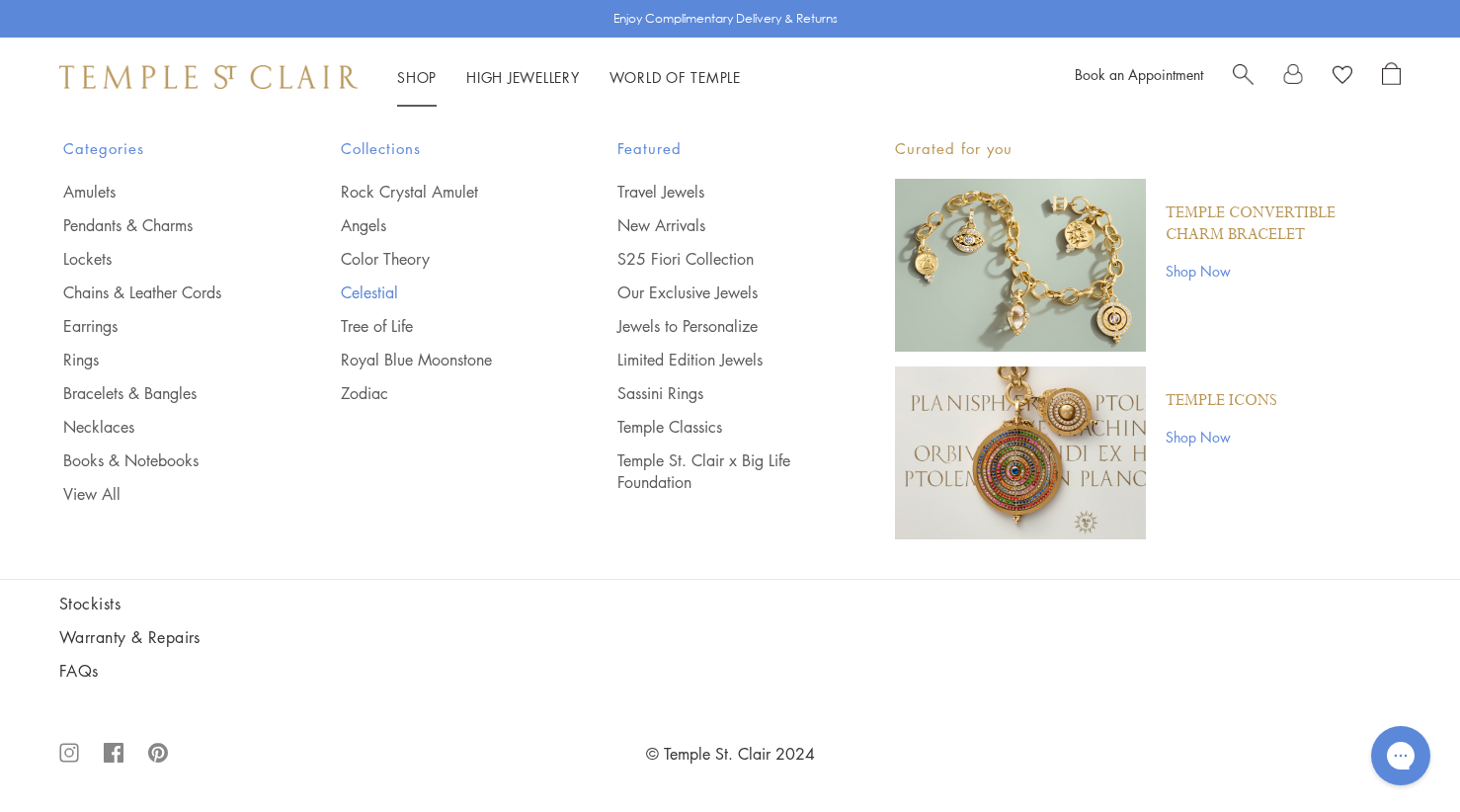 click on "Celestial" at bounding box center [440, 292] 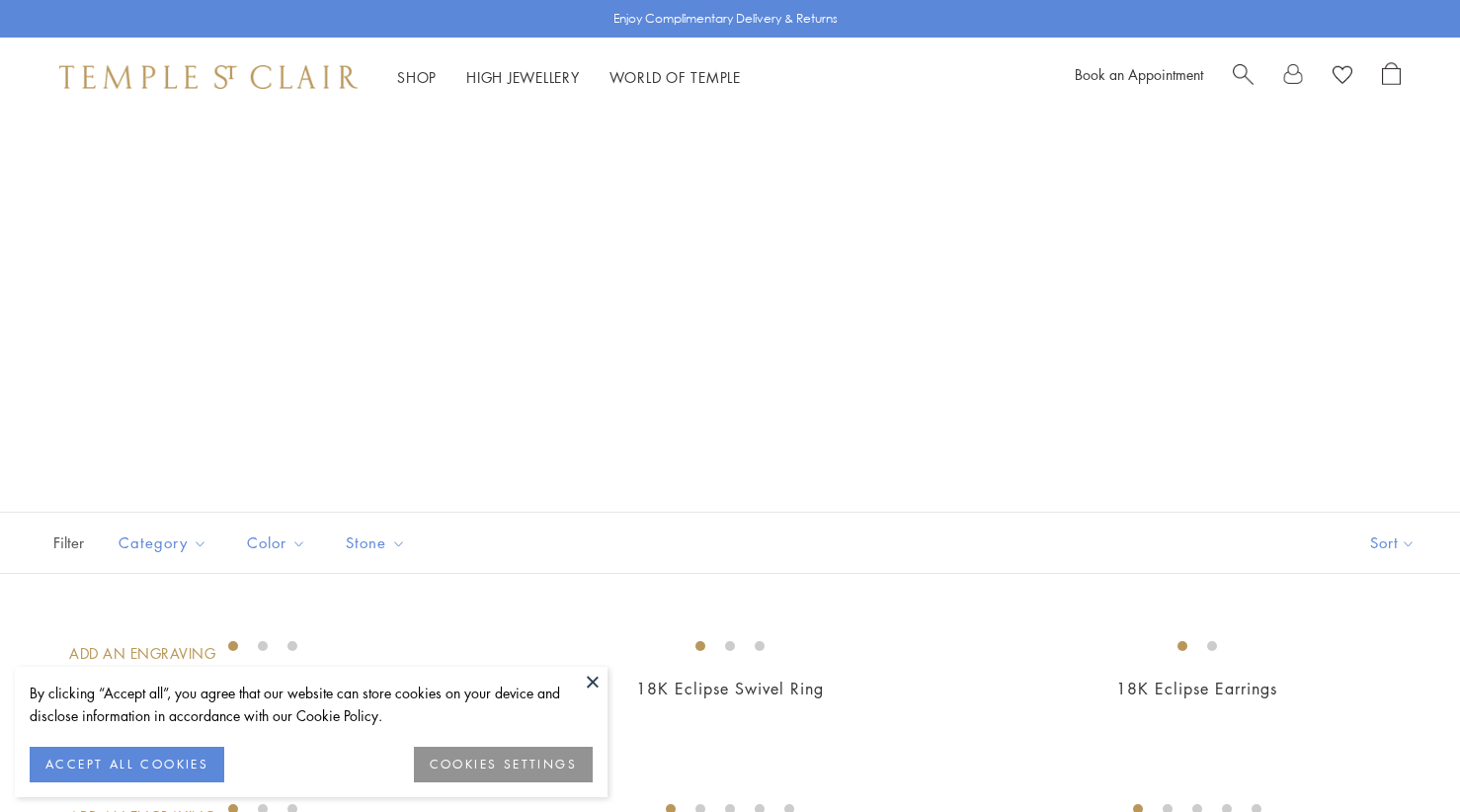 scroll, scrollTop: 0, scrollLeft: 0, axis: both 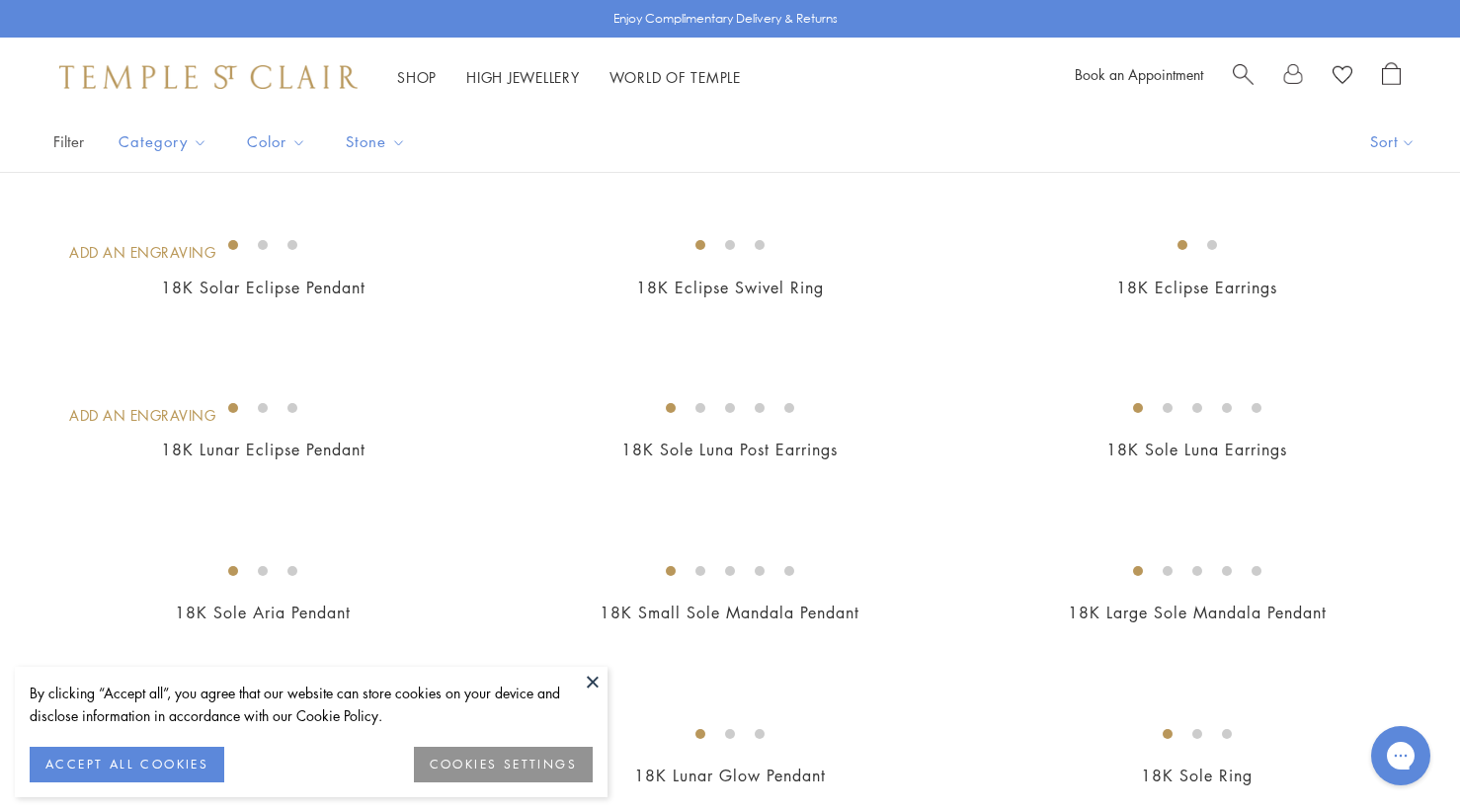 click at bounding box center [593, 682] 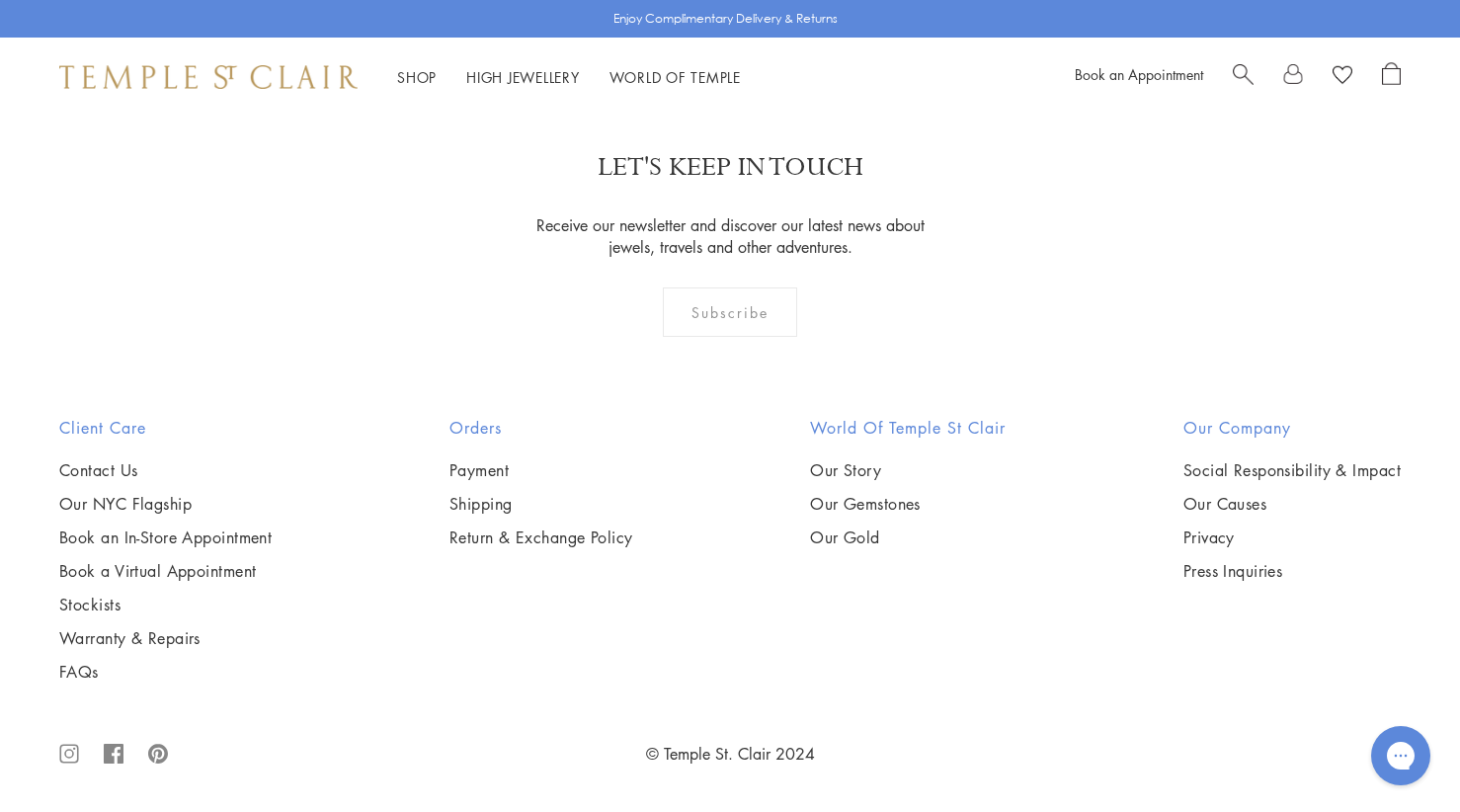 scroll, scrollTop: 5023, scrollLeft: 0, axis: vertical 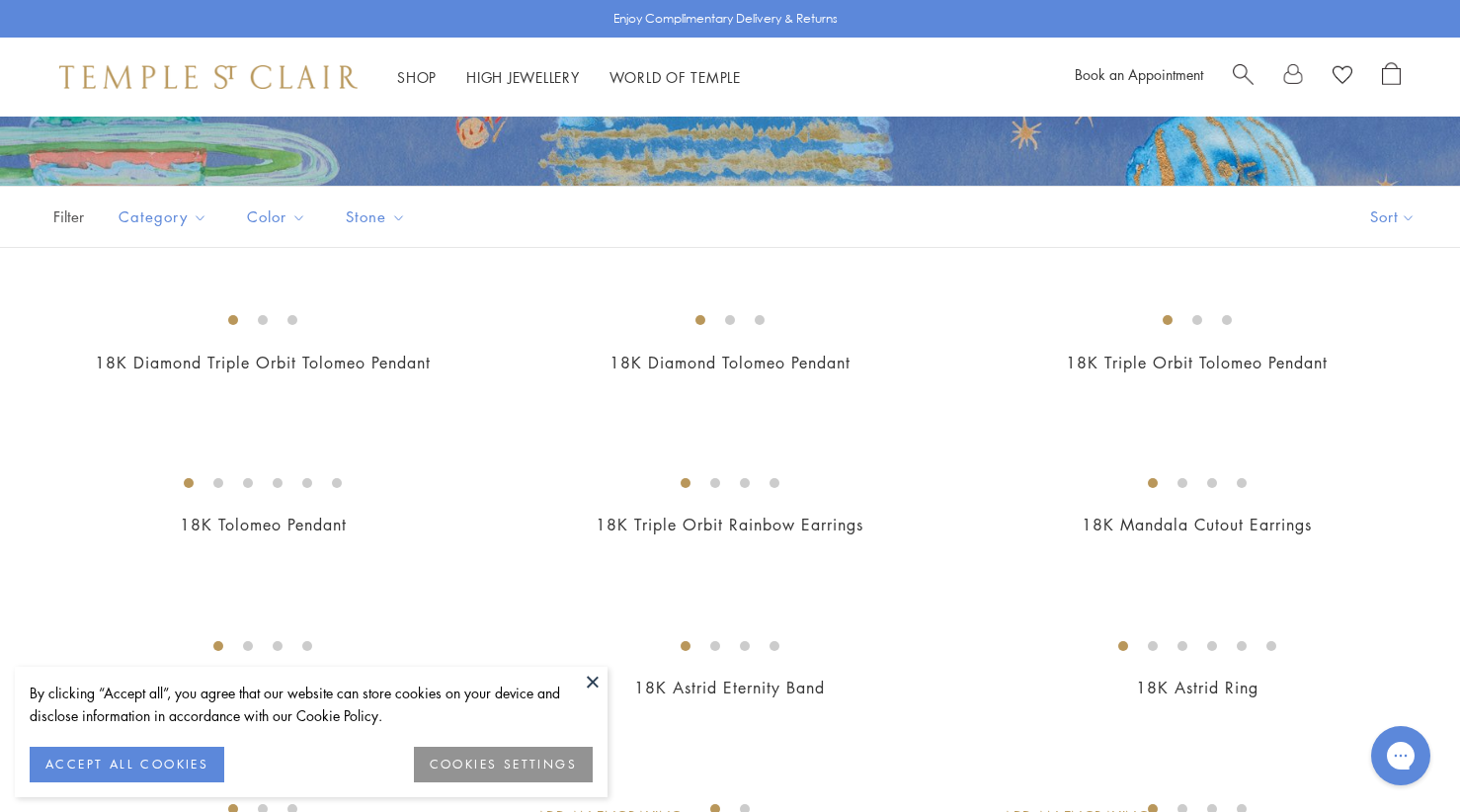 click at bounding box center (593, 682) 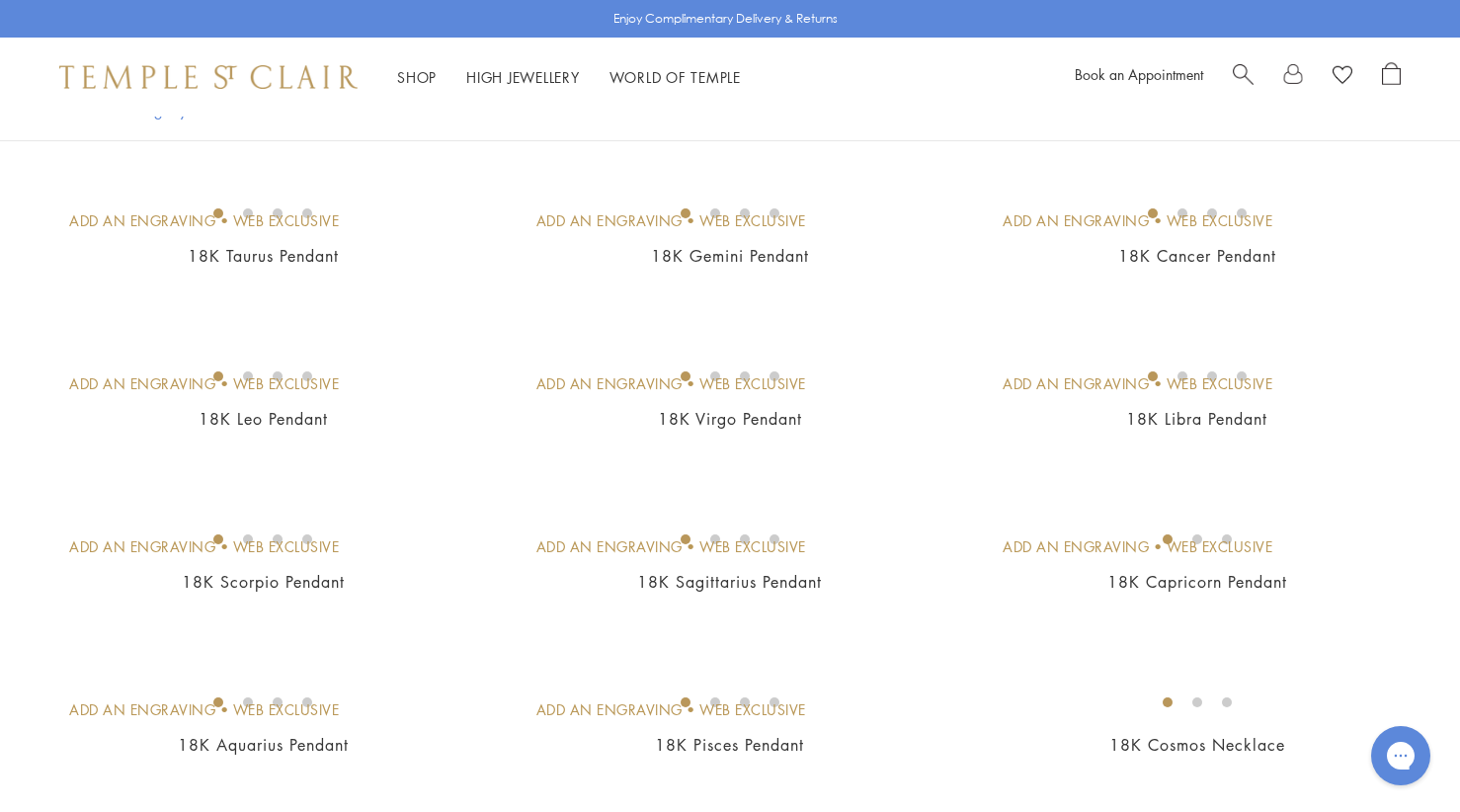 scroll, scrollTop: 1610, scrollLeft: 0, axis: vertical 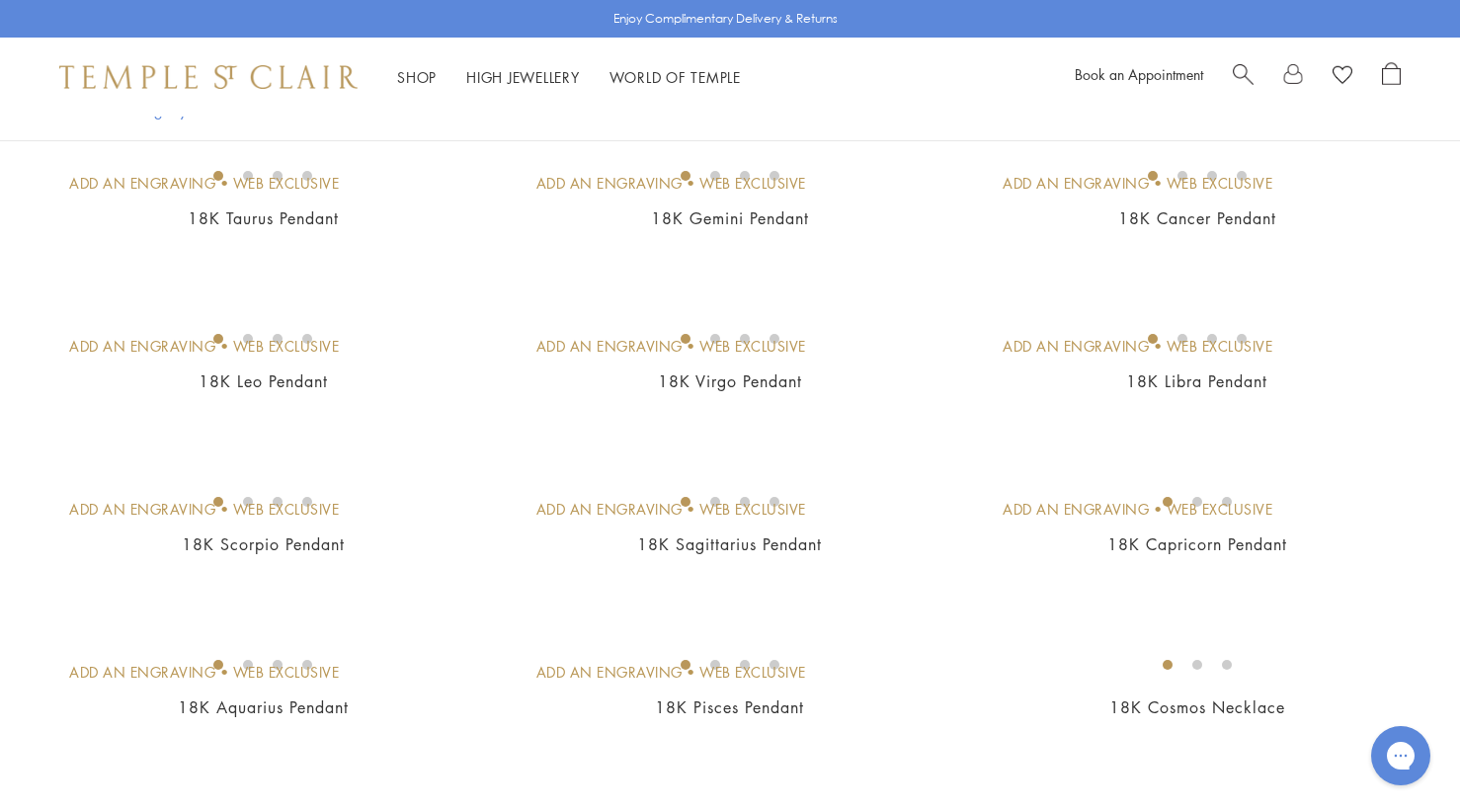 click at bounding box center (0, 0) 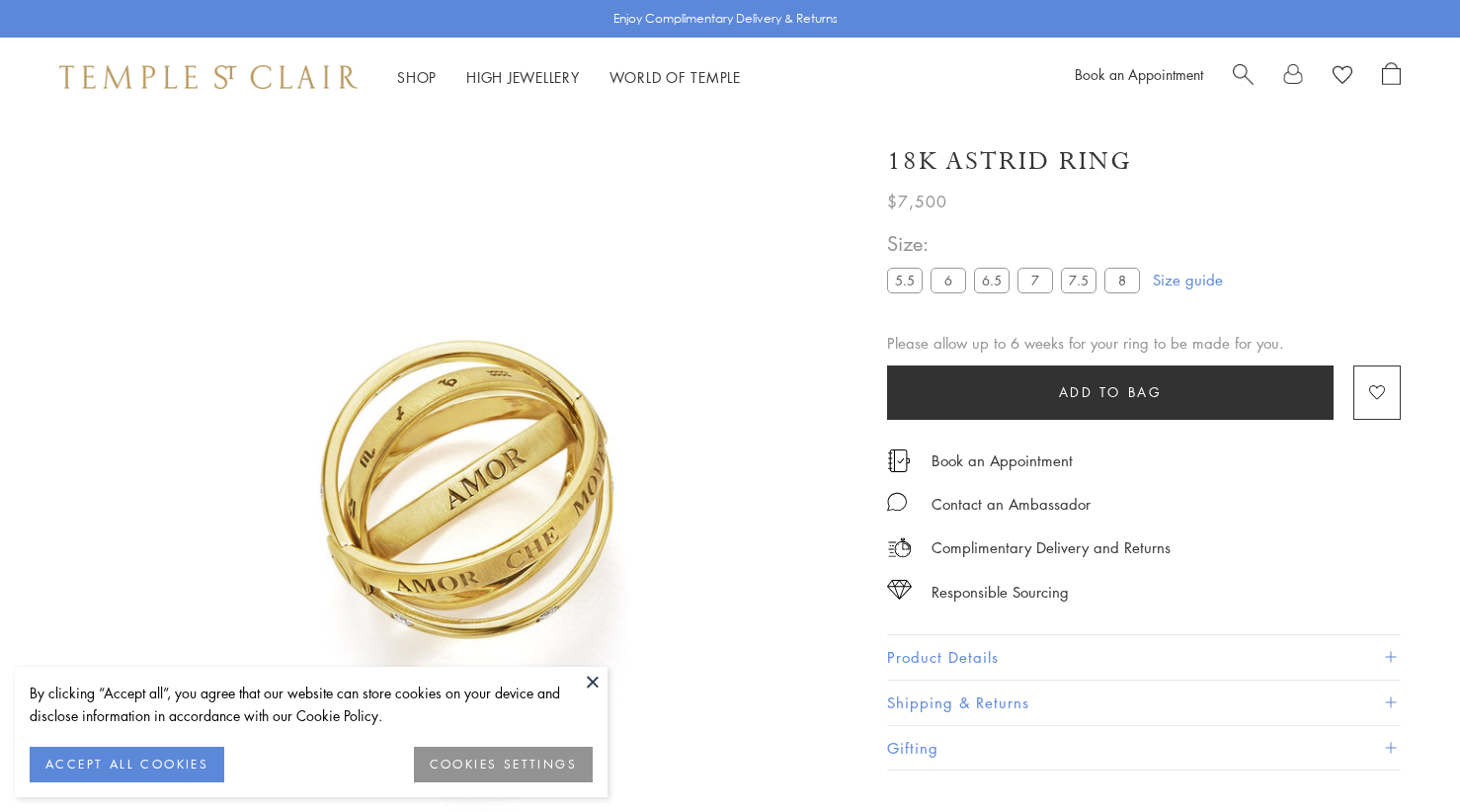 scroll, scrollTop: 0, scrollLeft: 0, axis: both 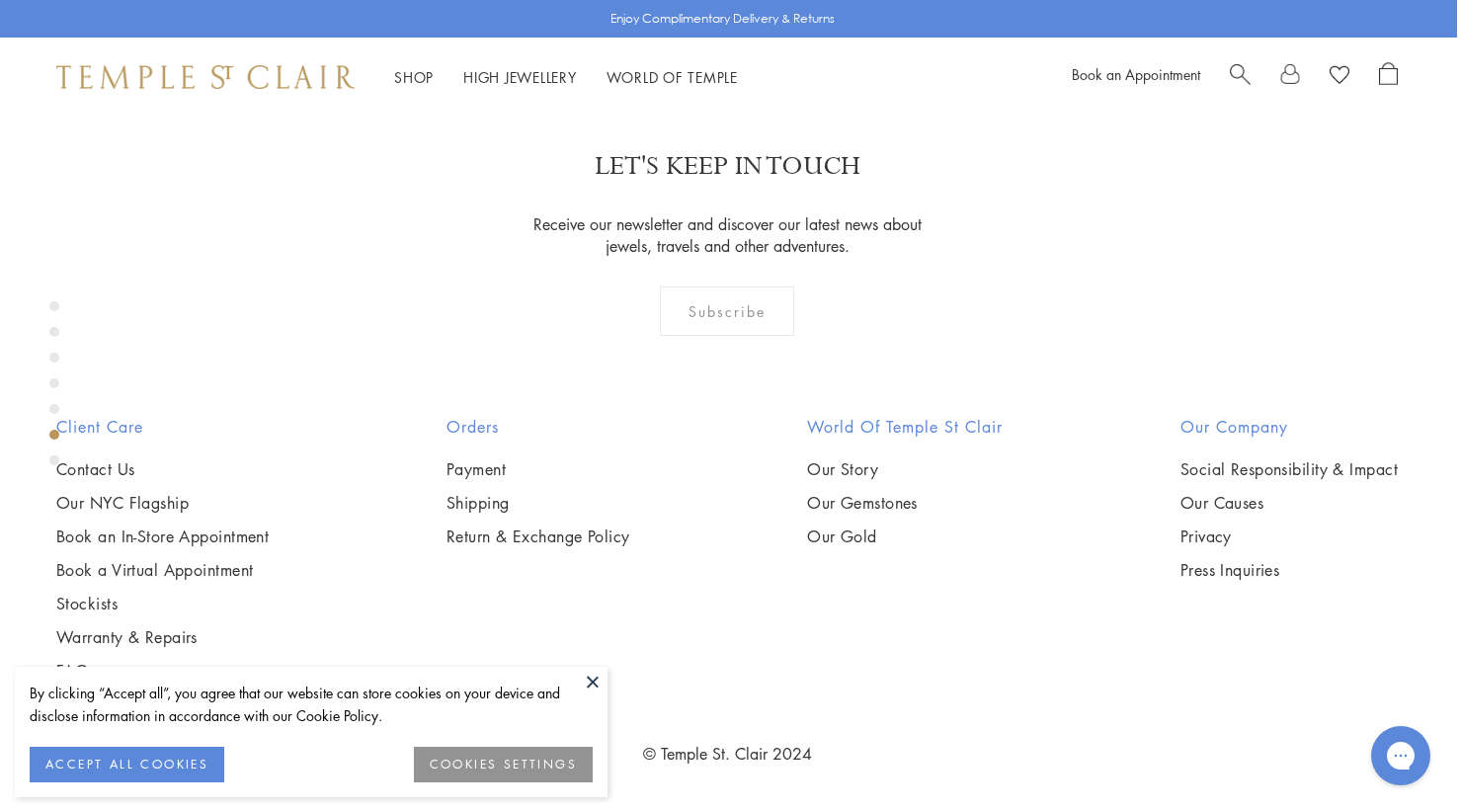 click at bounding box center [593, 682] 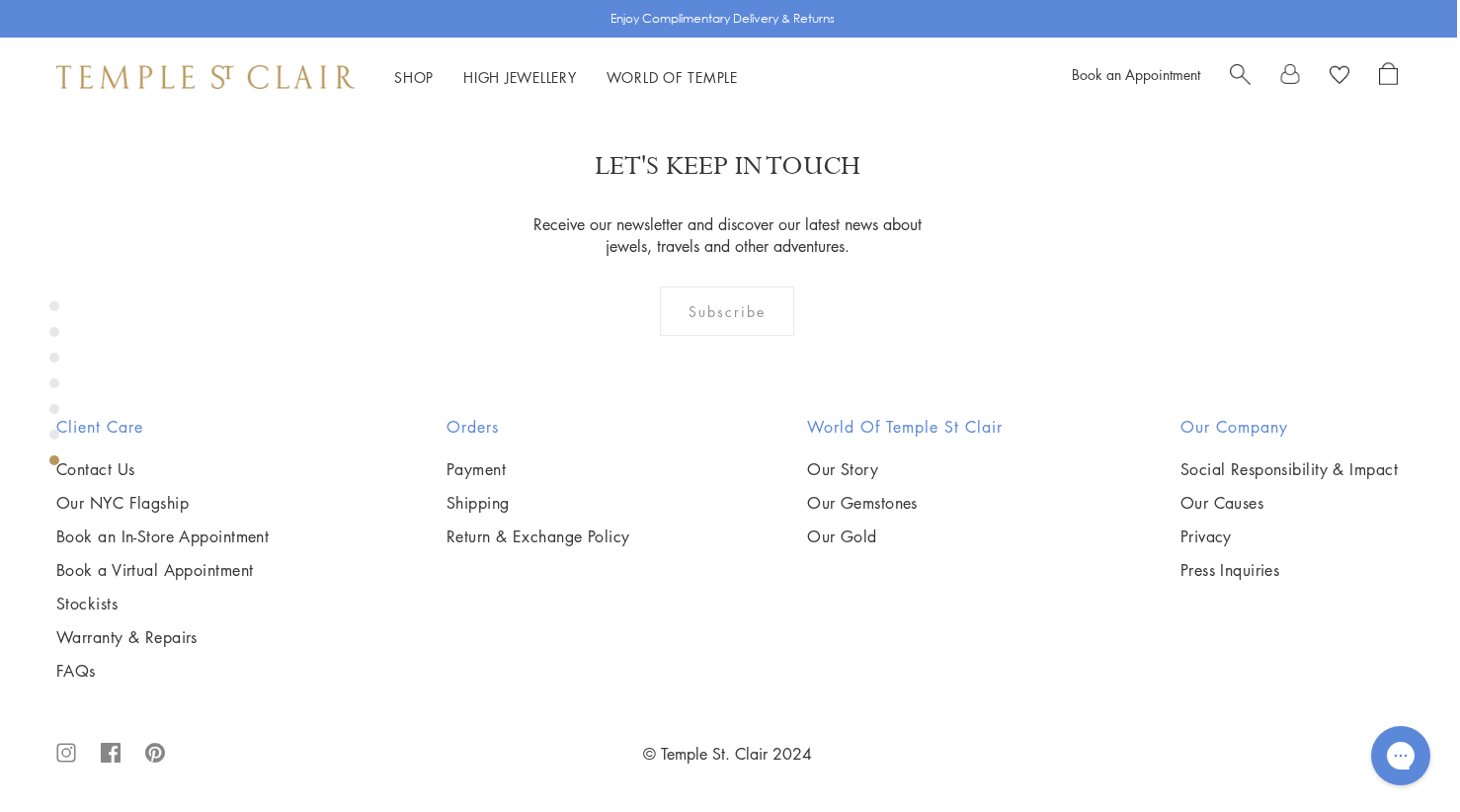 scroll, scrollTop: 4422, scrollLeft: 3, axis: both 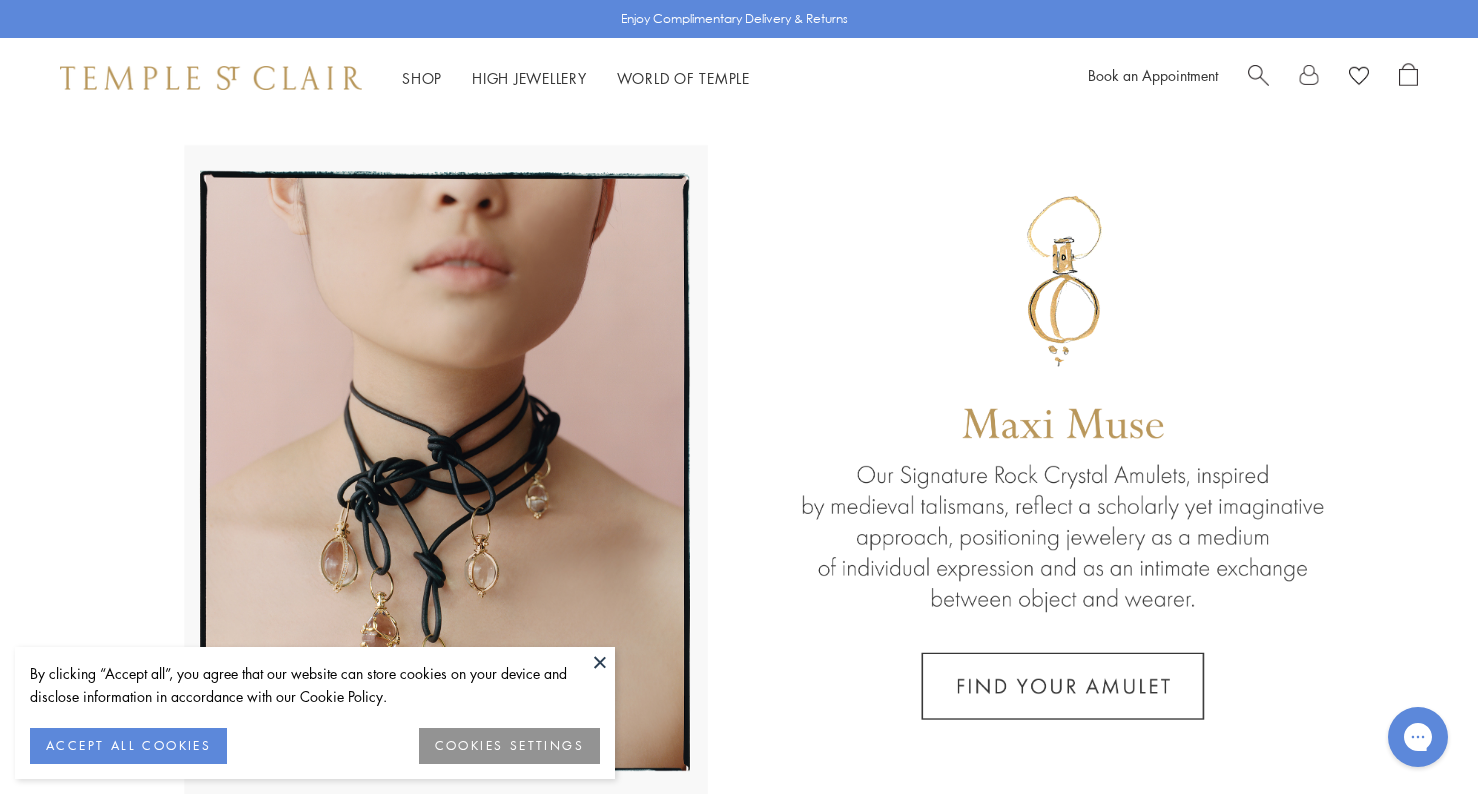 click at bounding box center (600, 662) 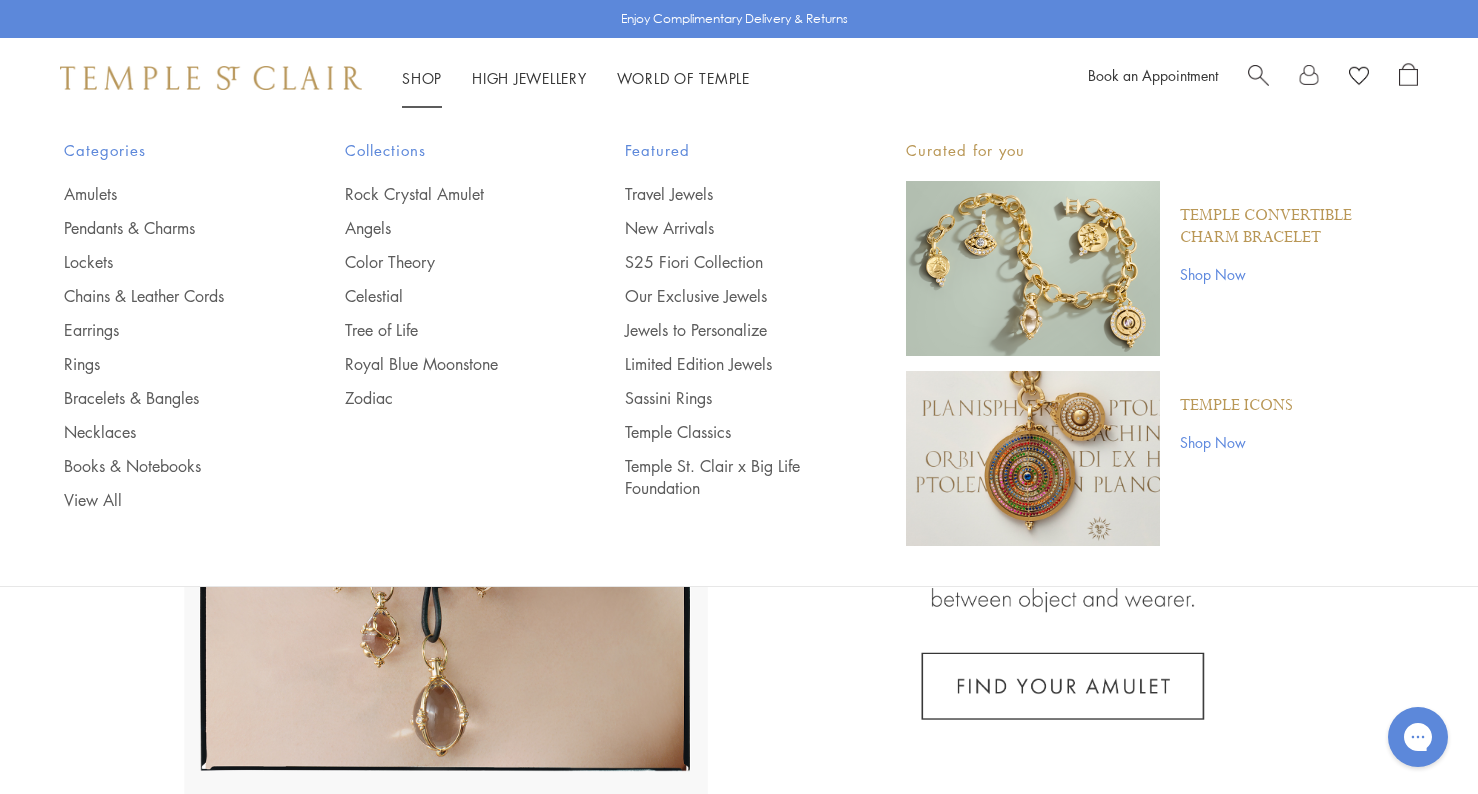 click on "Shop Shop" at bounding box center [422, 78] 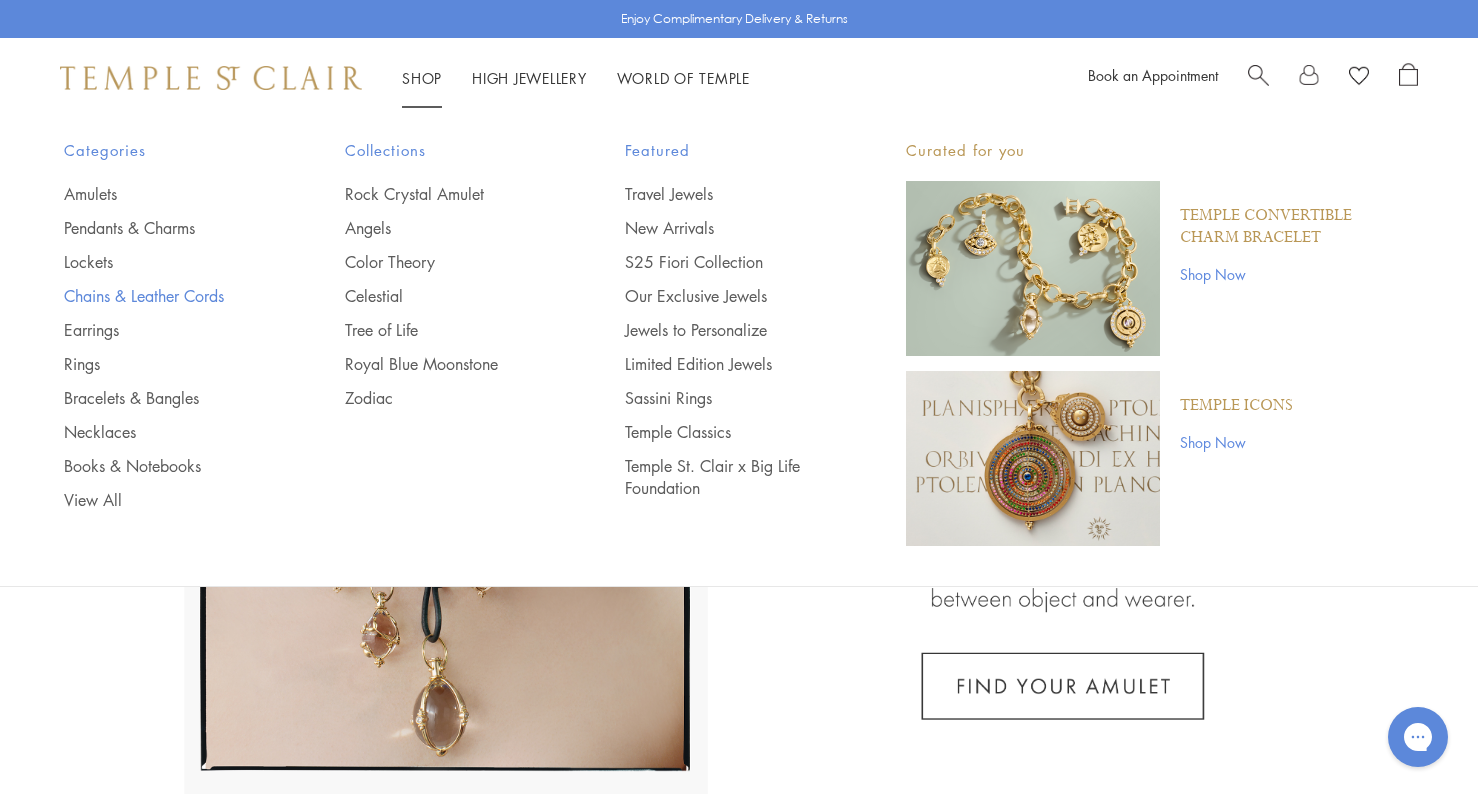 click on "Chains & Leather Cords" at bounding box center (164, 296) 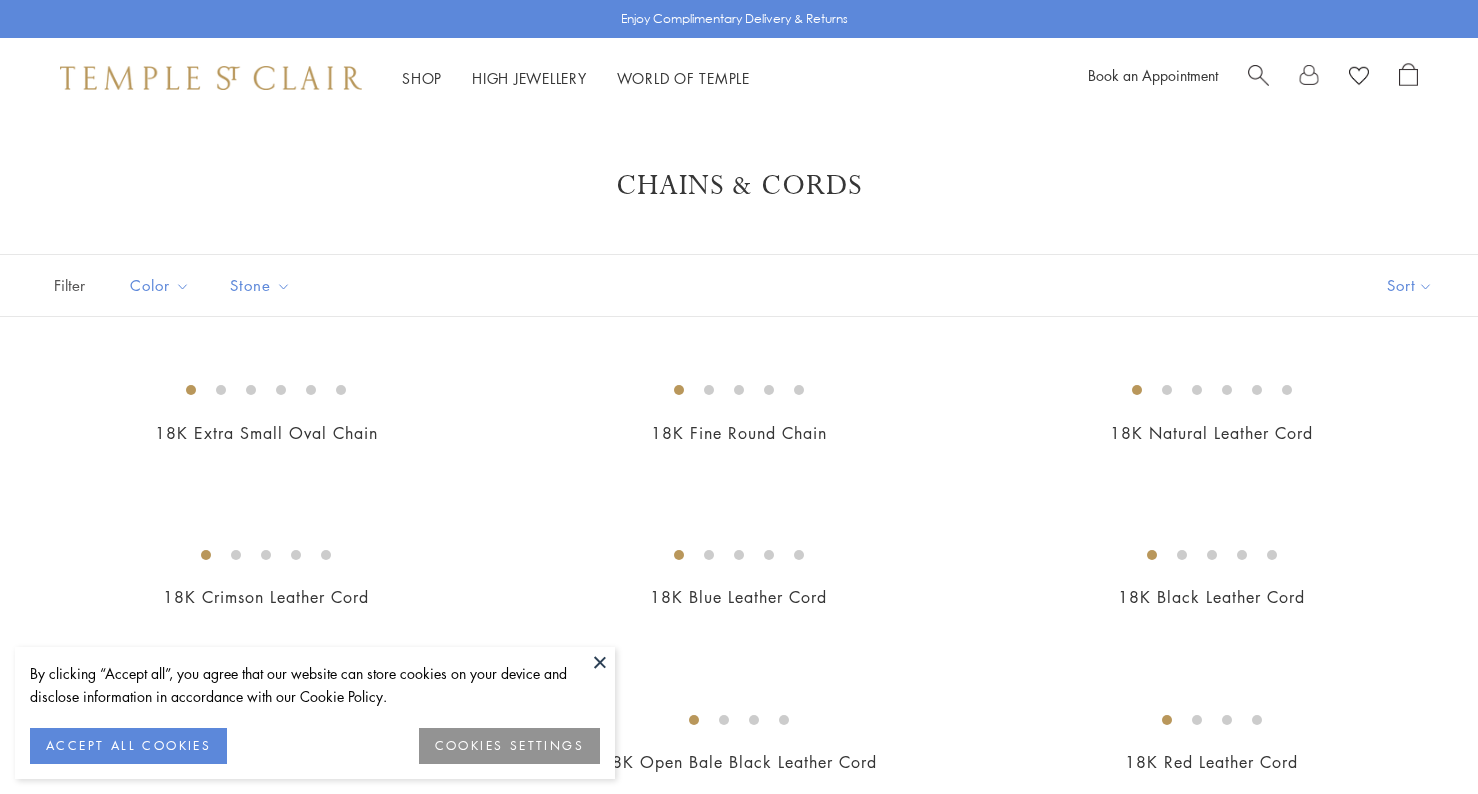scroll, scrollTop: 0, scrollLeft: 0, axis: both 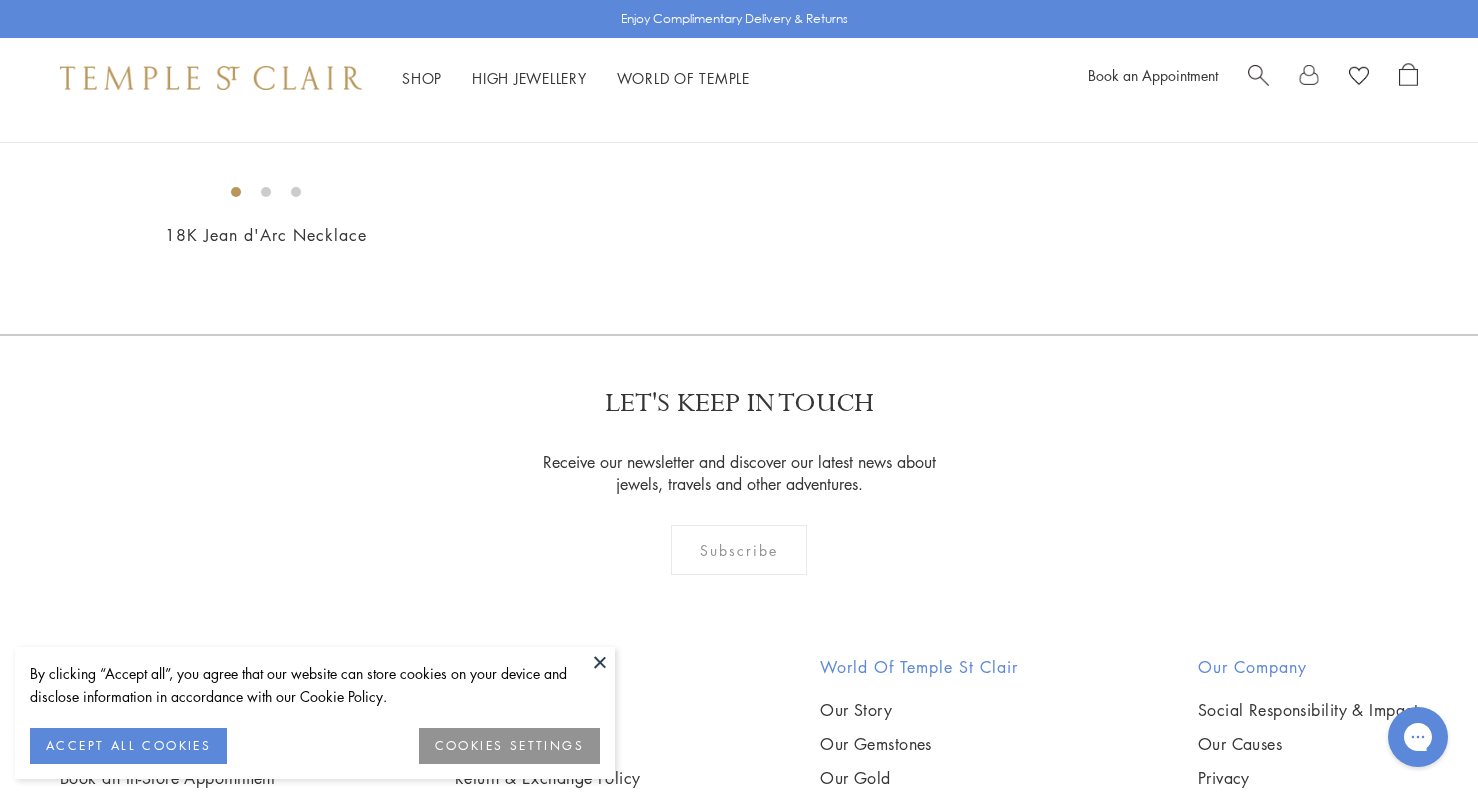click at bounding box center (600, 662) 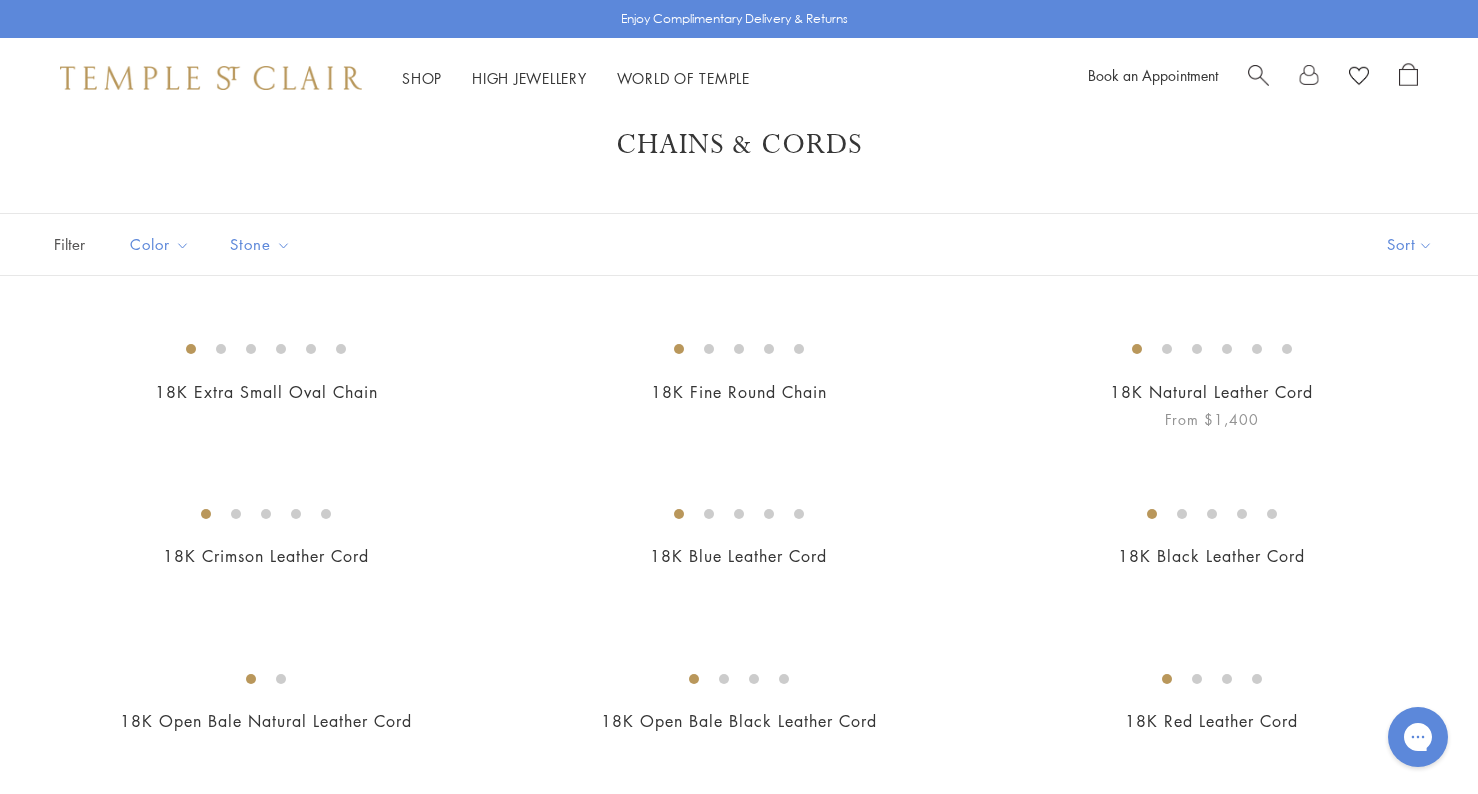 scroll, scrollTop: 45, scrollLeft: 0, axis: vertical 